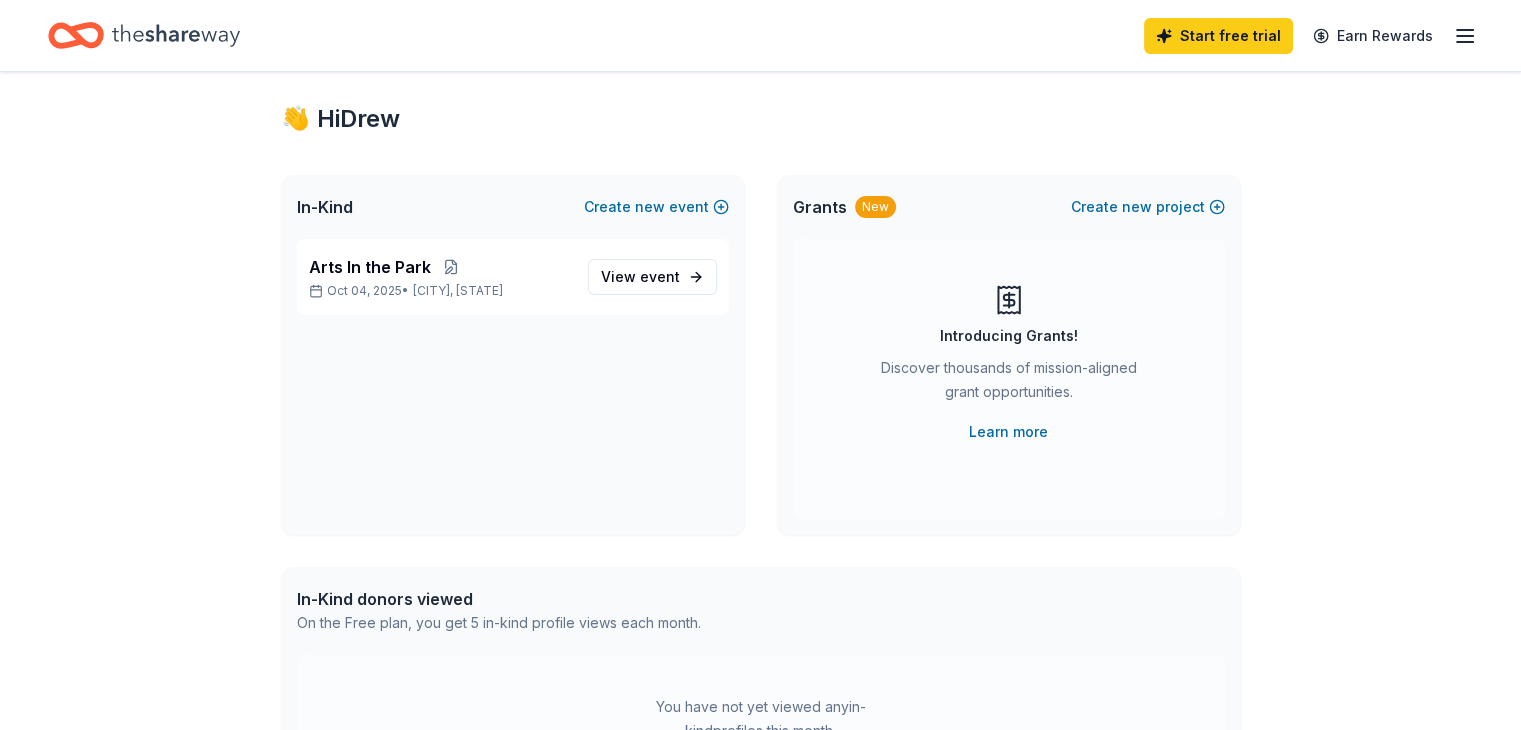 scroll, scrollTop: 0, scrollLeft: 0, axis: both 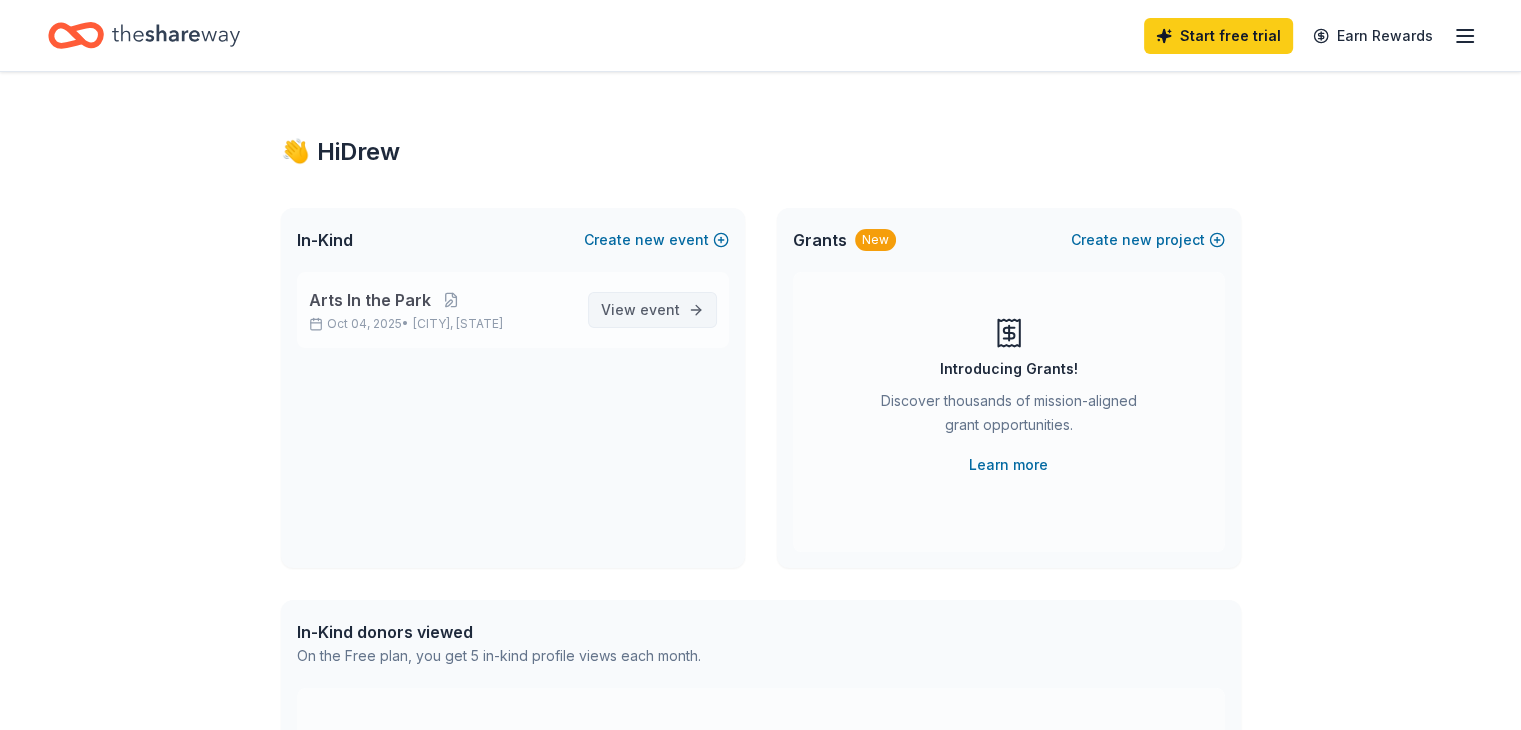 click on "event" at bounding box center [660, 309] 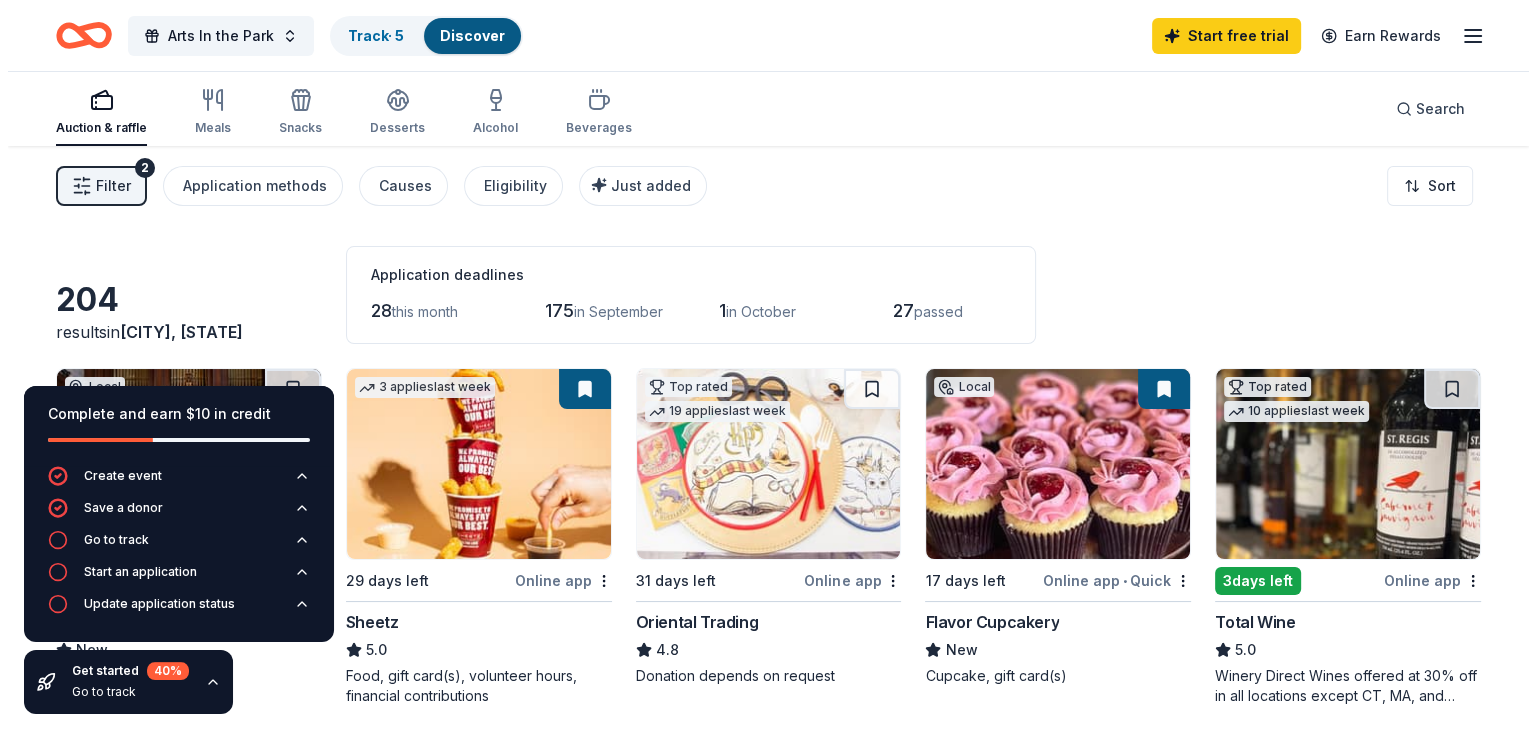 scroll, scrollTop: 0, scrollLeft: 0, axis: both 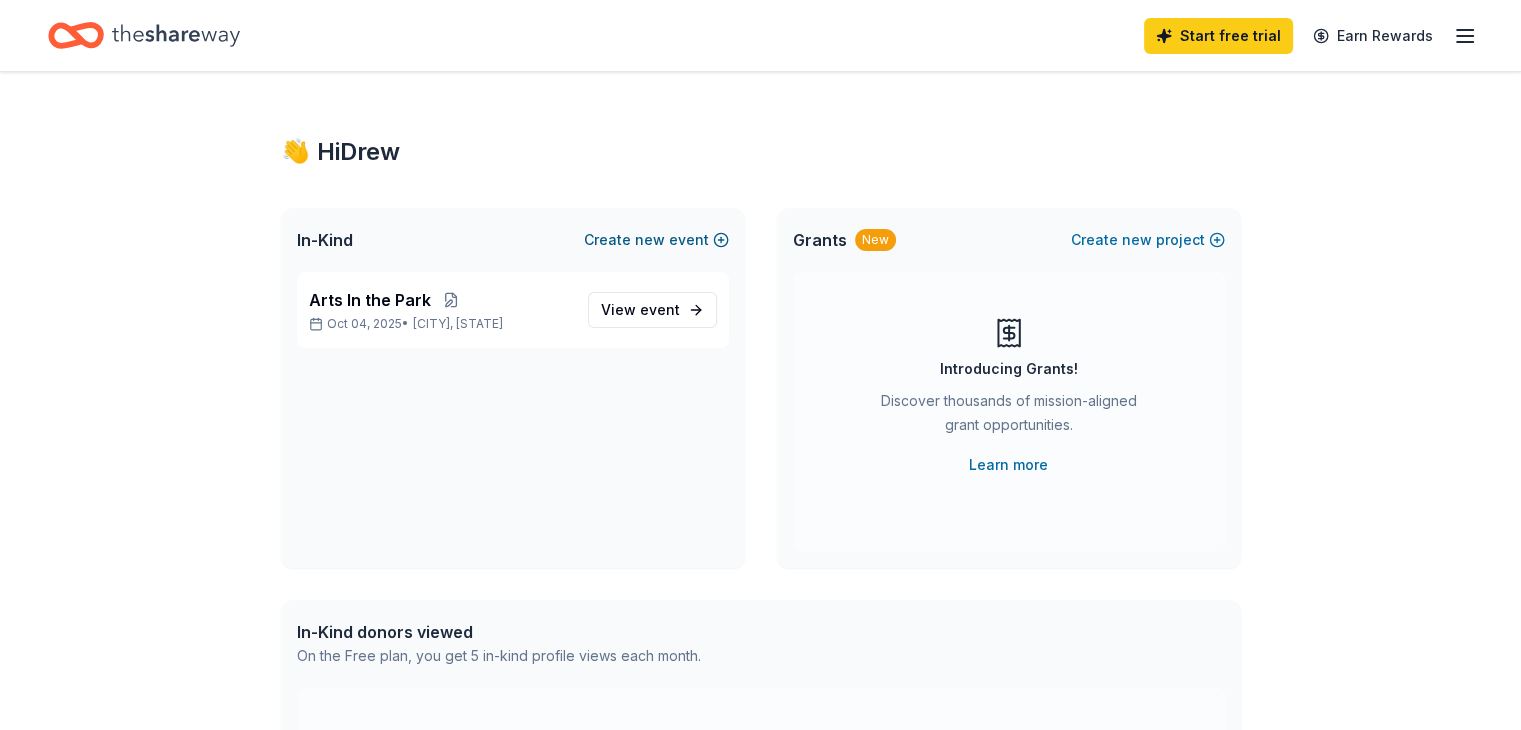 click on "Create  new  event" at bounding box center (656, 240) 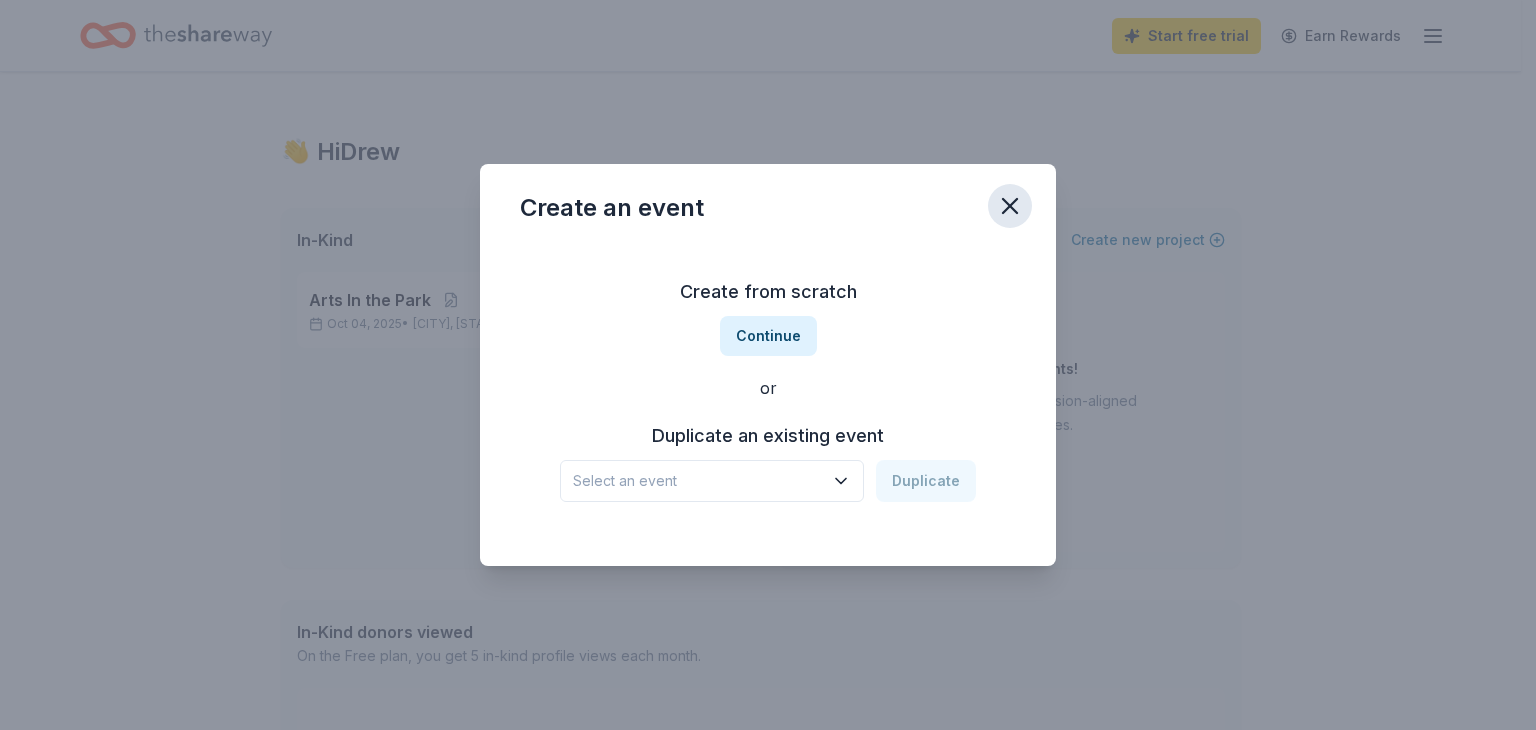 click 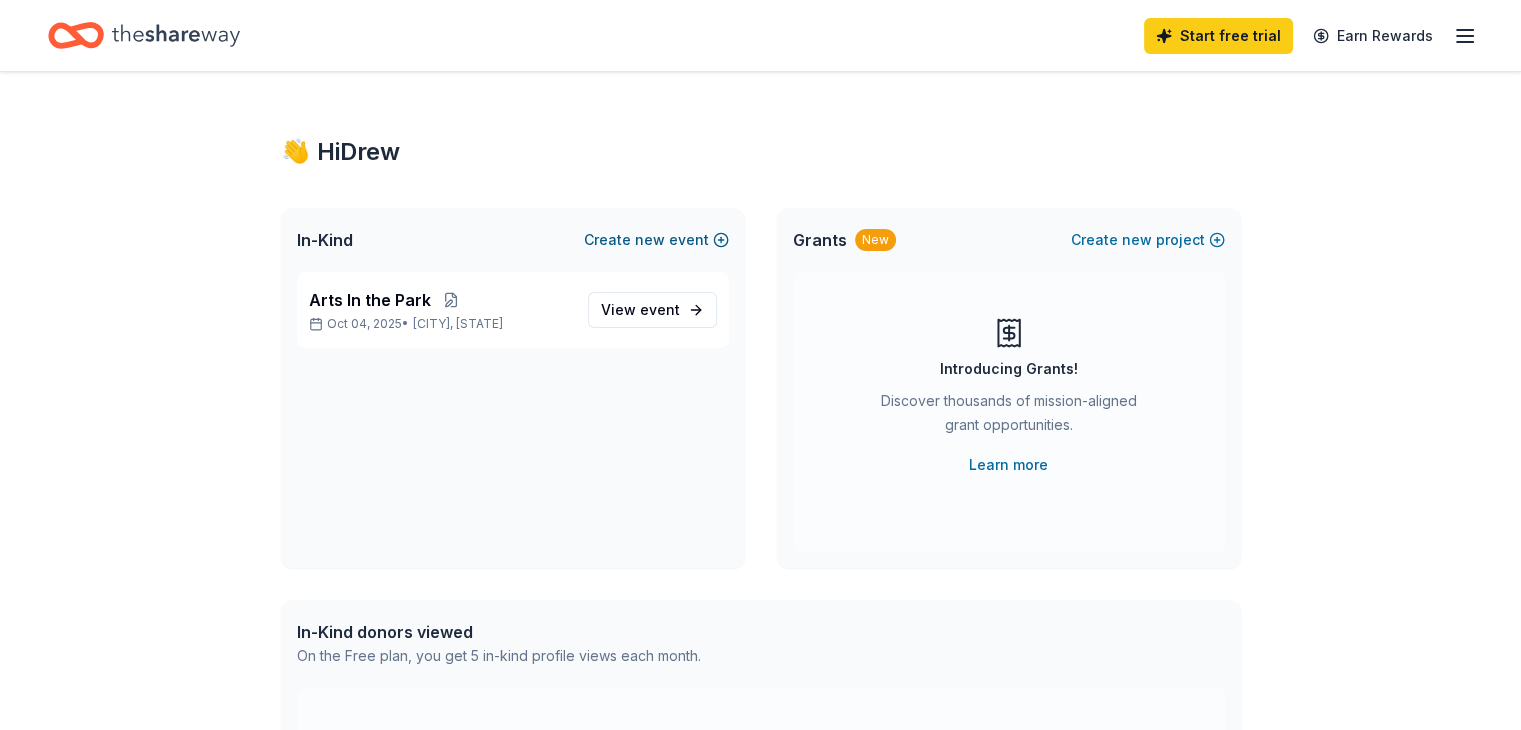 click on "Create  new  event" at bounding box center [656, 240] 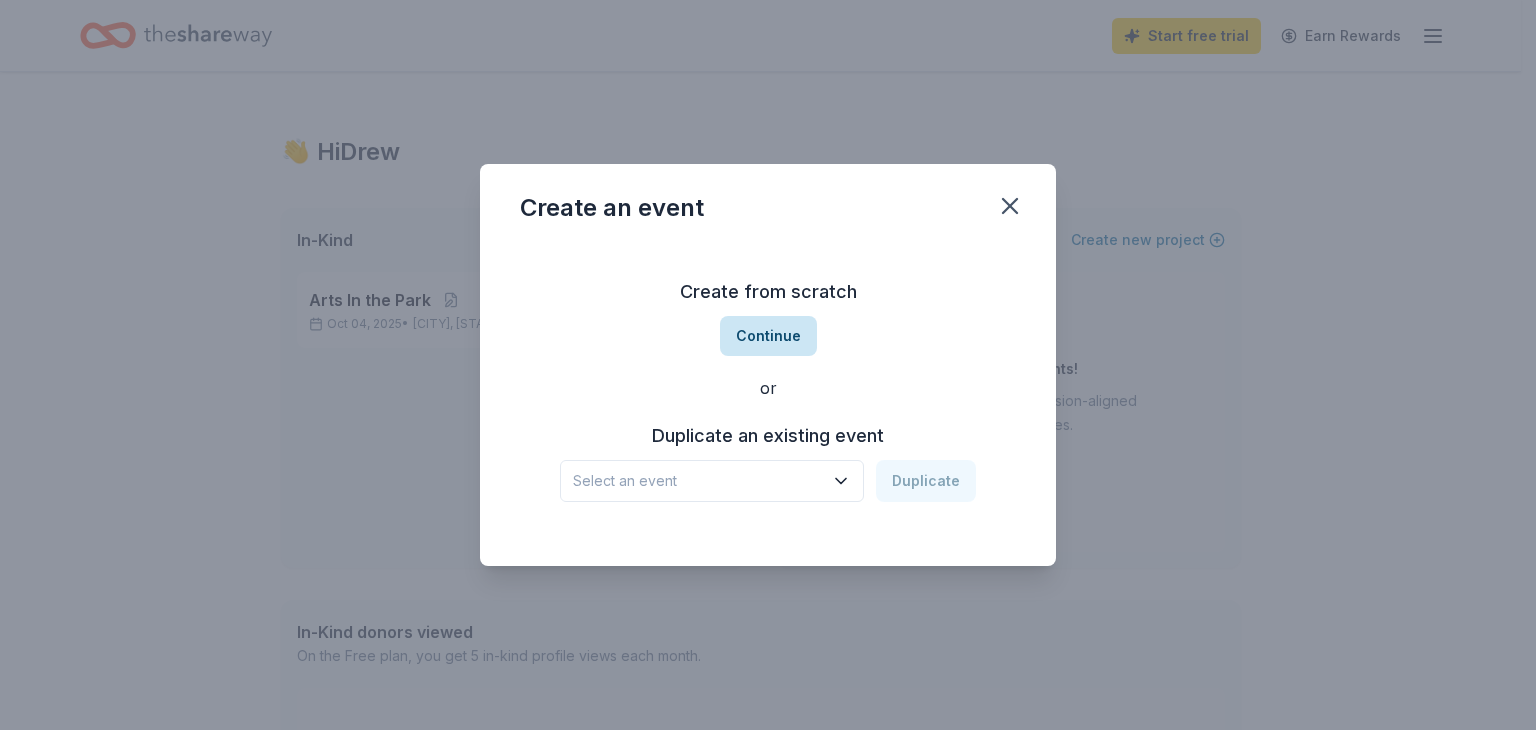 click on "Continue" at bounding box center (768, 336) 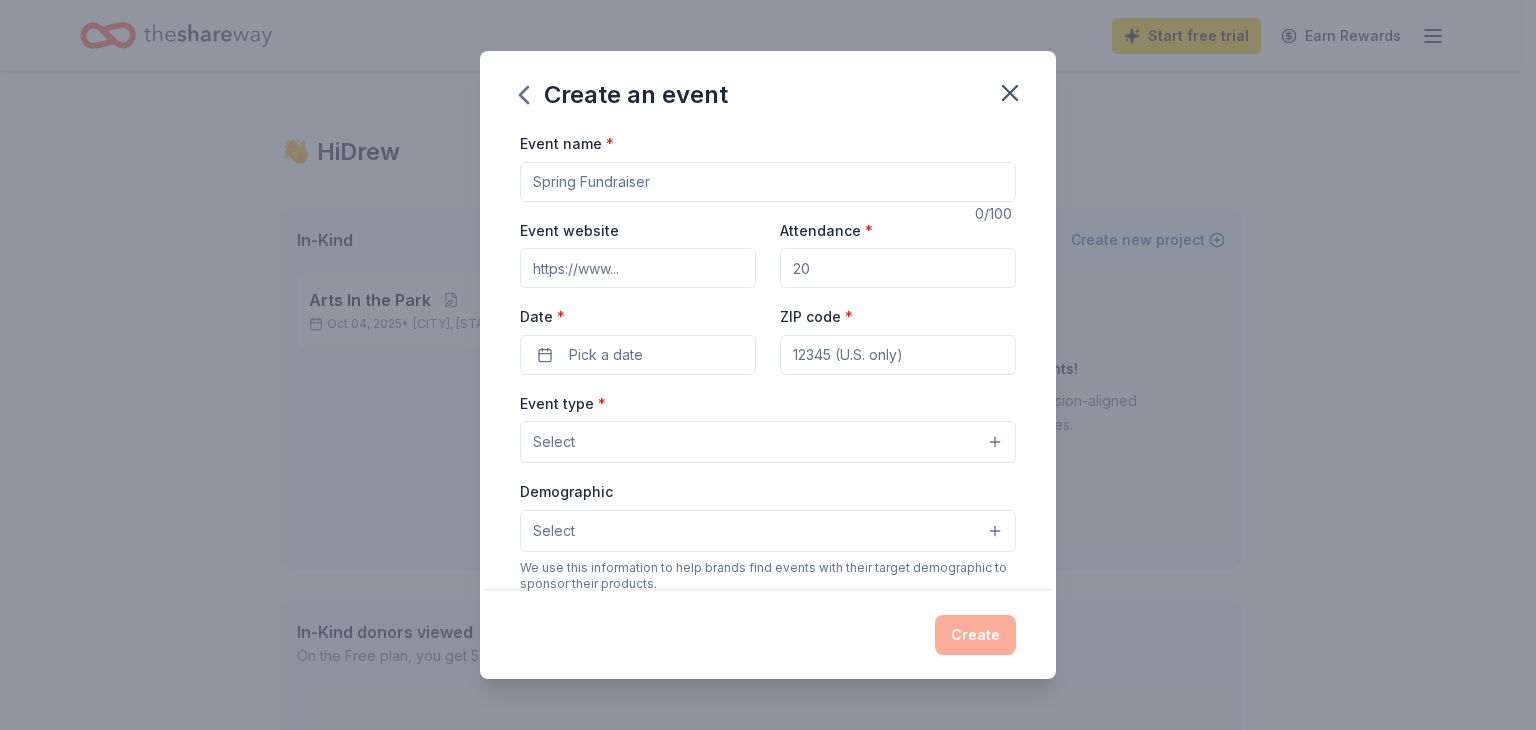 click on "Event name *" at bounding box center [768, 182] 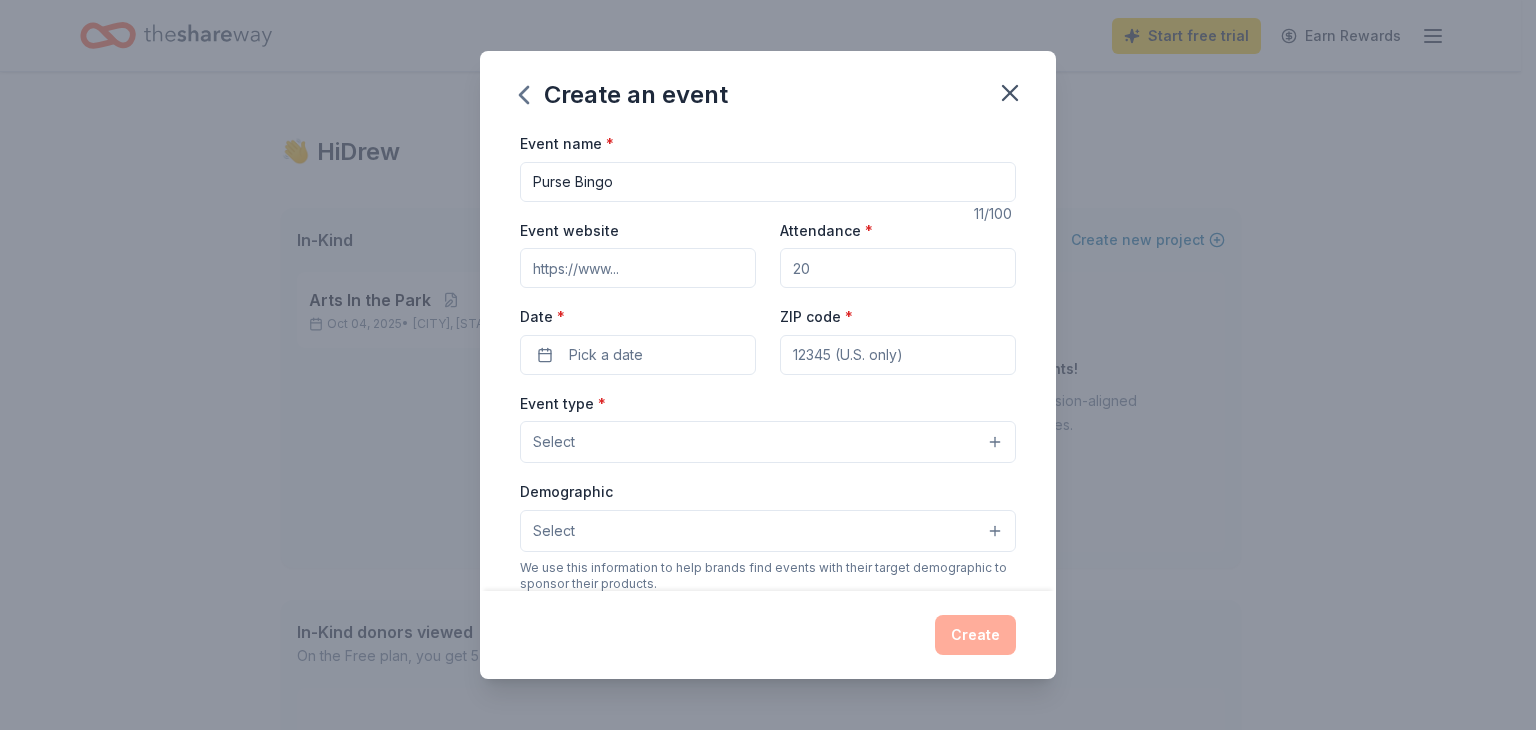 type on "Purse Bingo" 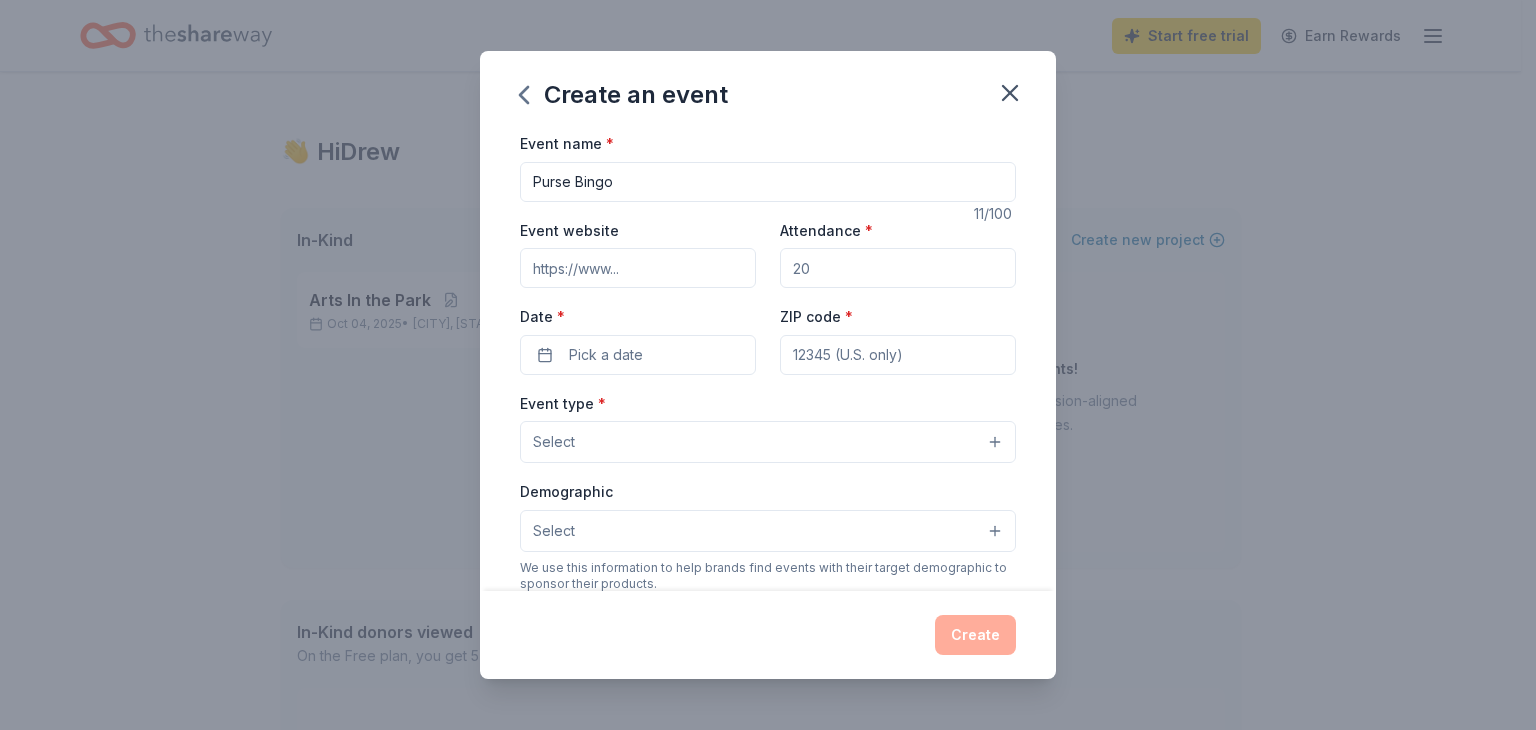 click on "Event website" at bounding box center [638, 268] 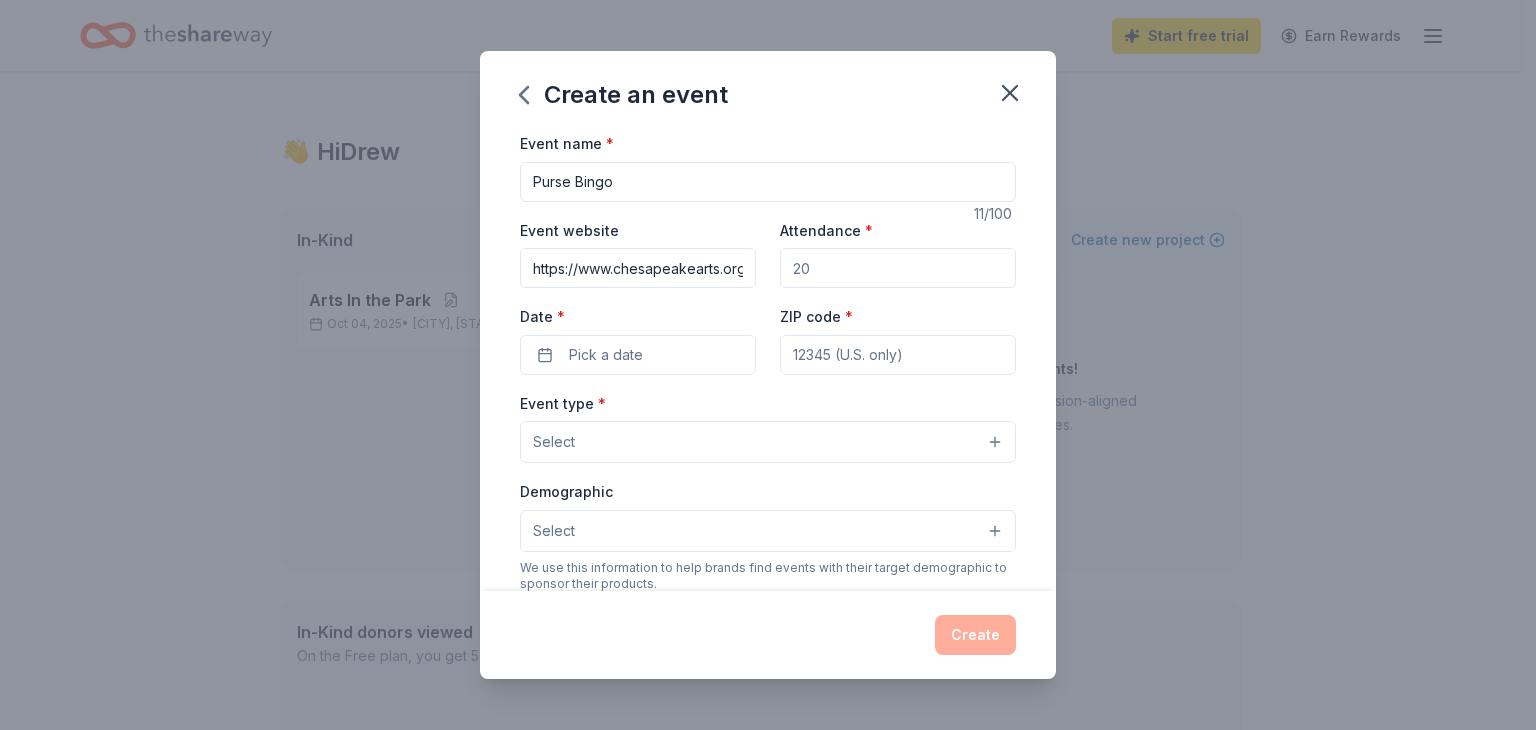 scroll, scrollTop: 0, scrollLeft: 236, axis: horizontal 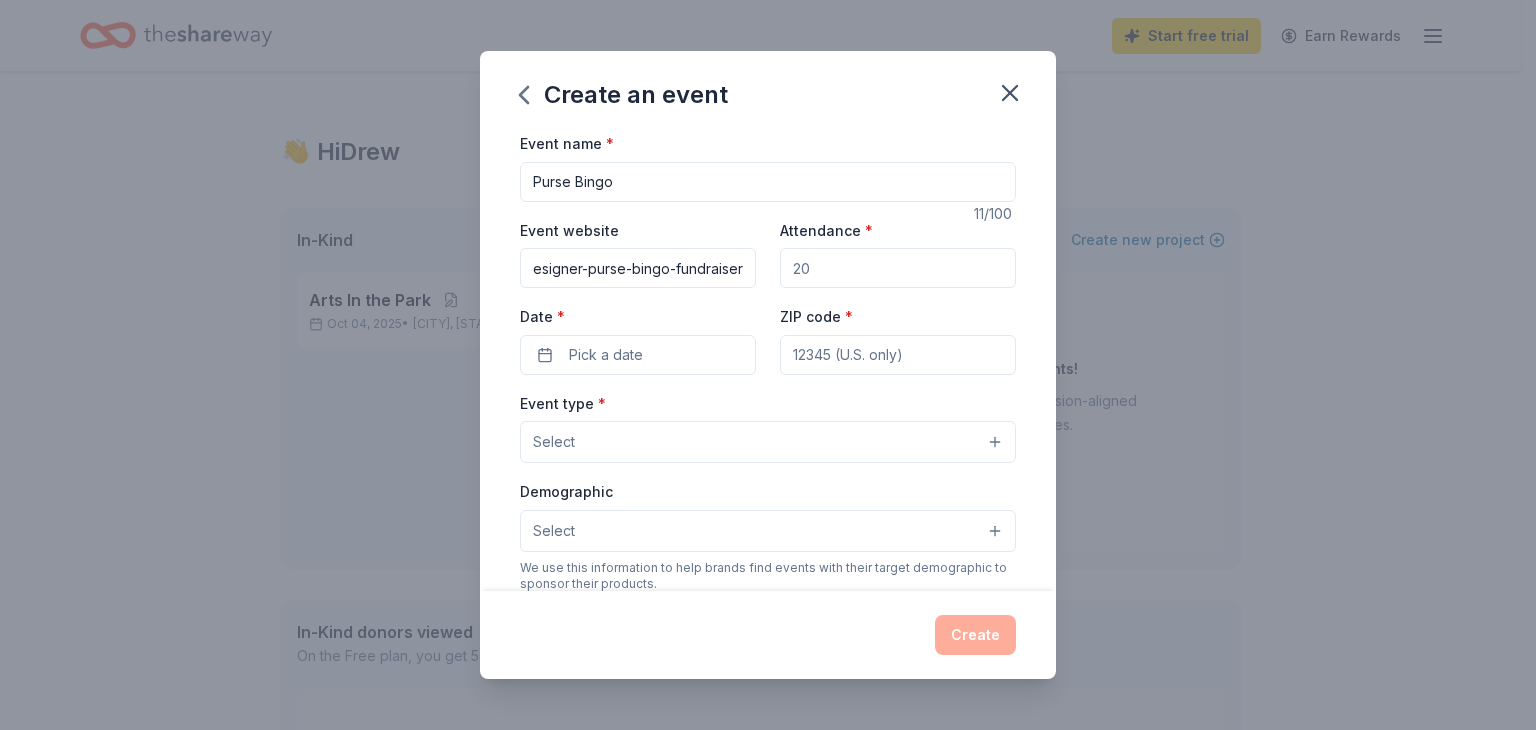 type on "https://www.chesapeakearts.org/designer-purse-bingo-fundraiser" 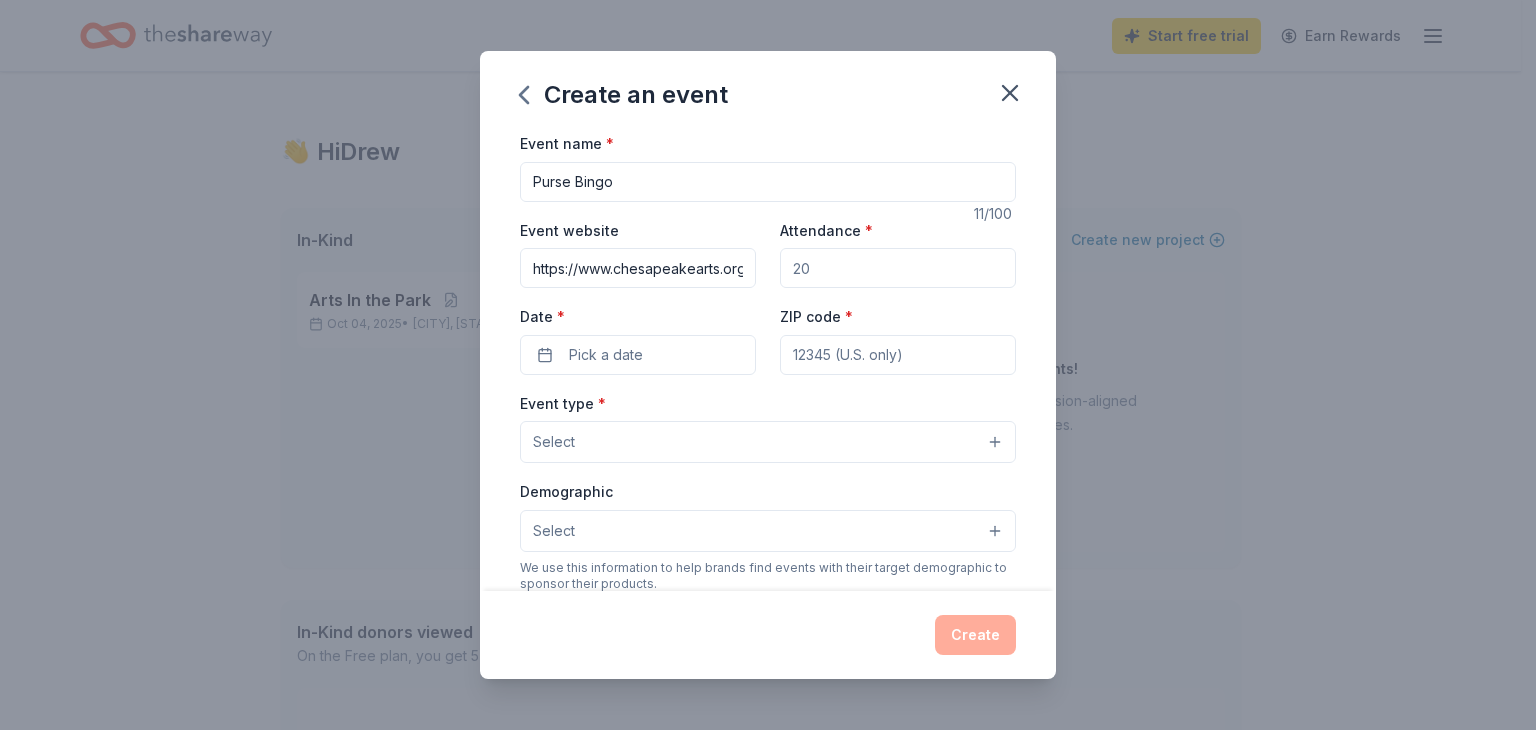 drag, startPoint x: 832, startPoint y: 264, endPoint x: 676, endPoint y: 245, distance: 157.15279 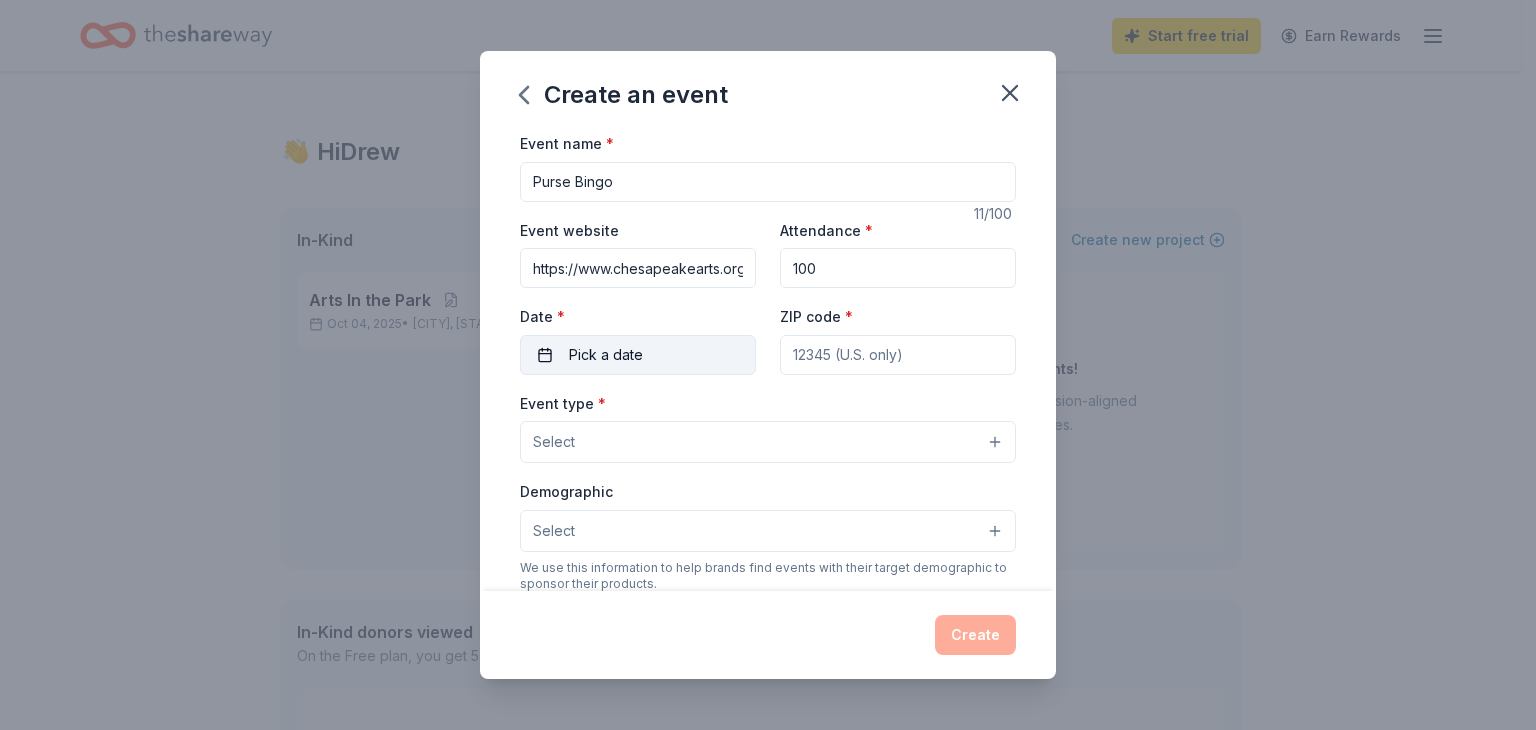 type on "100" 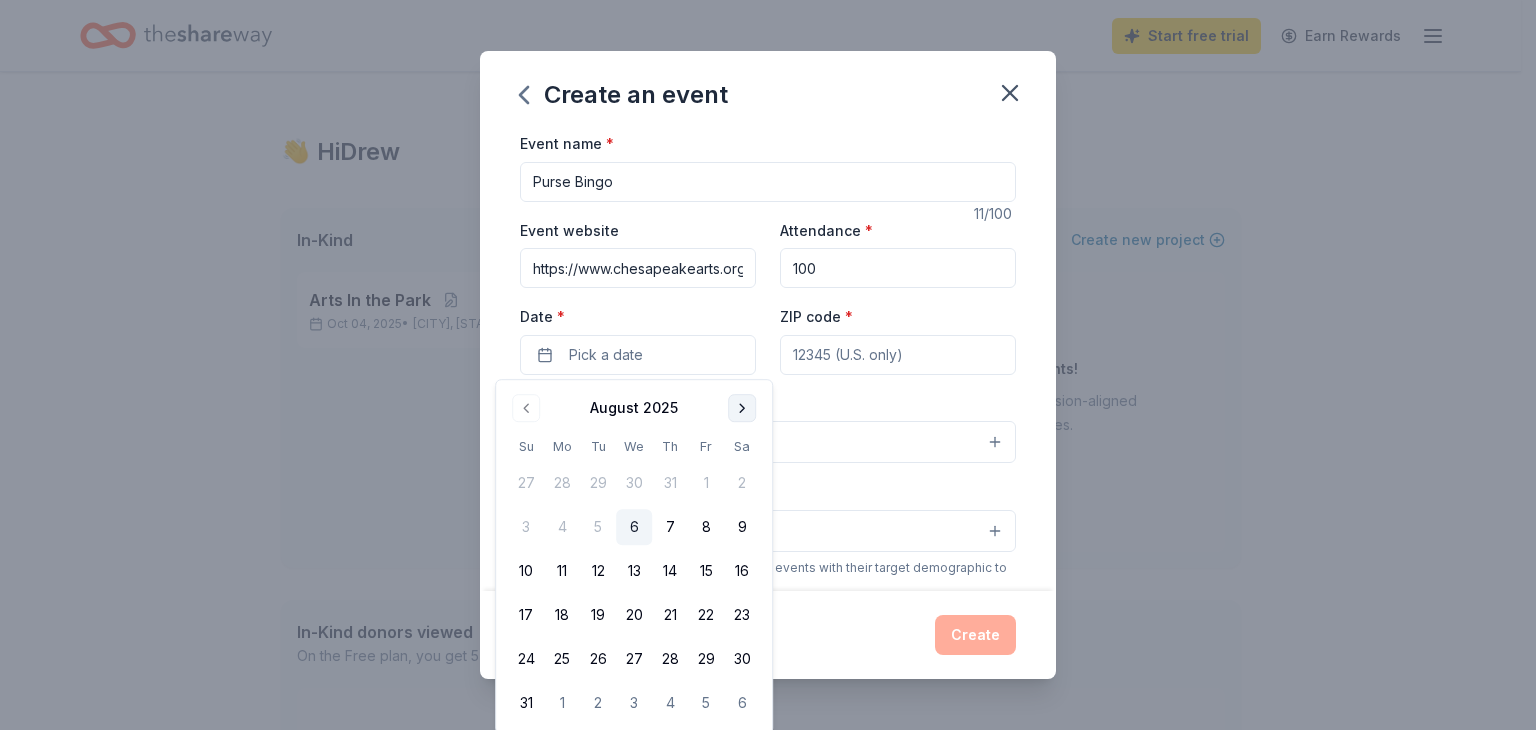 click at bounding box center [742, 408] 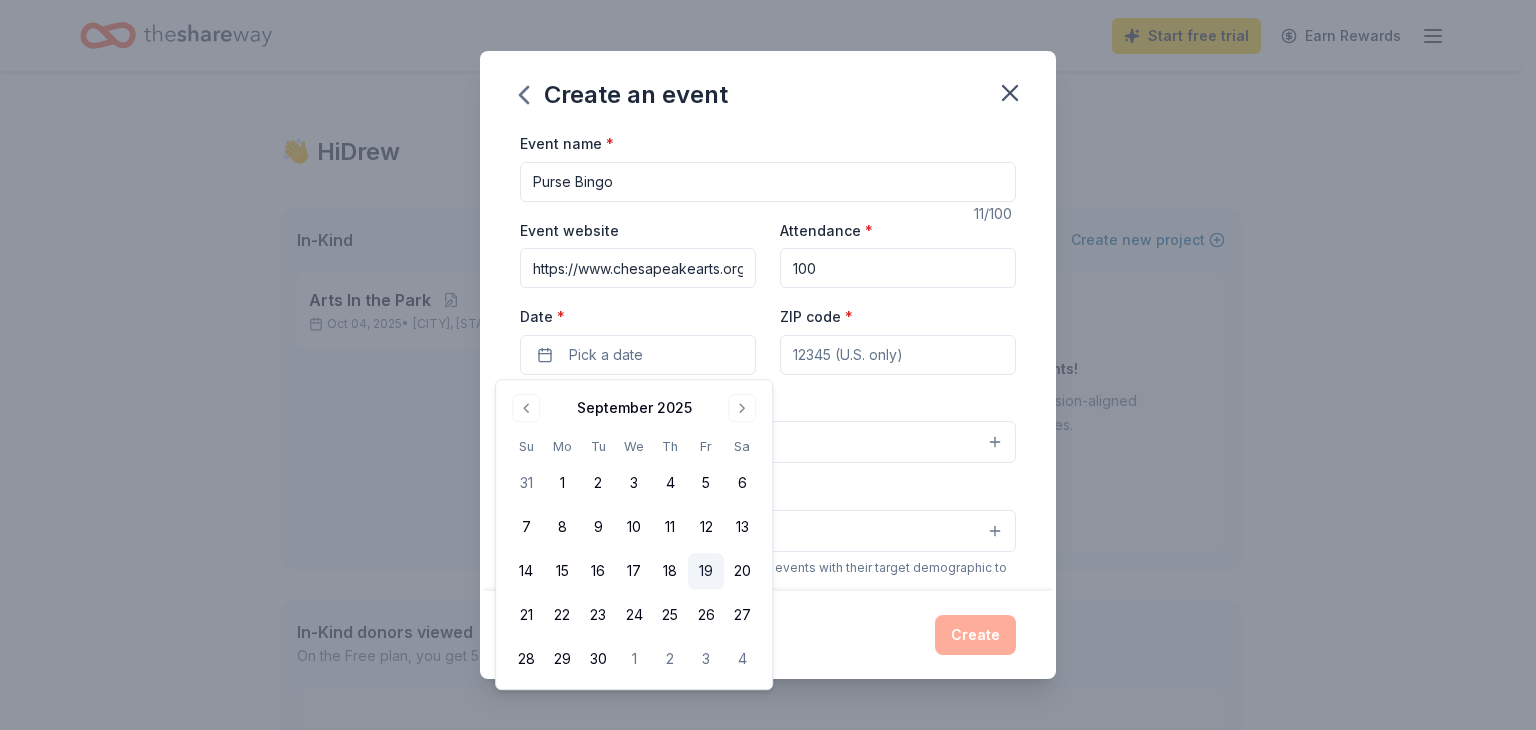 click on "19" at bounding box center [706, 571] 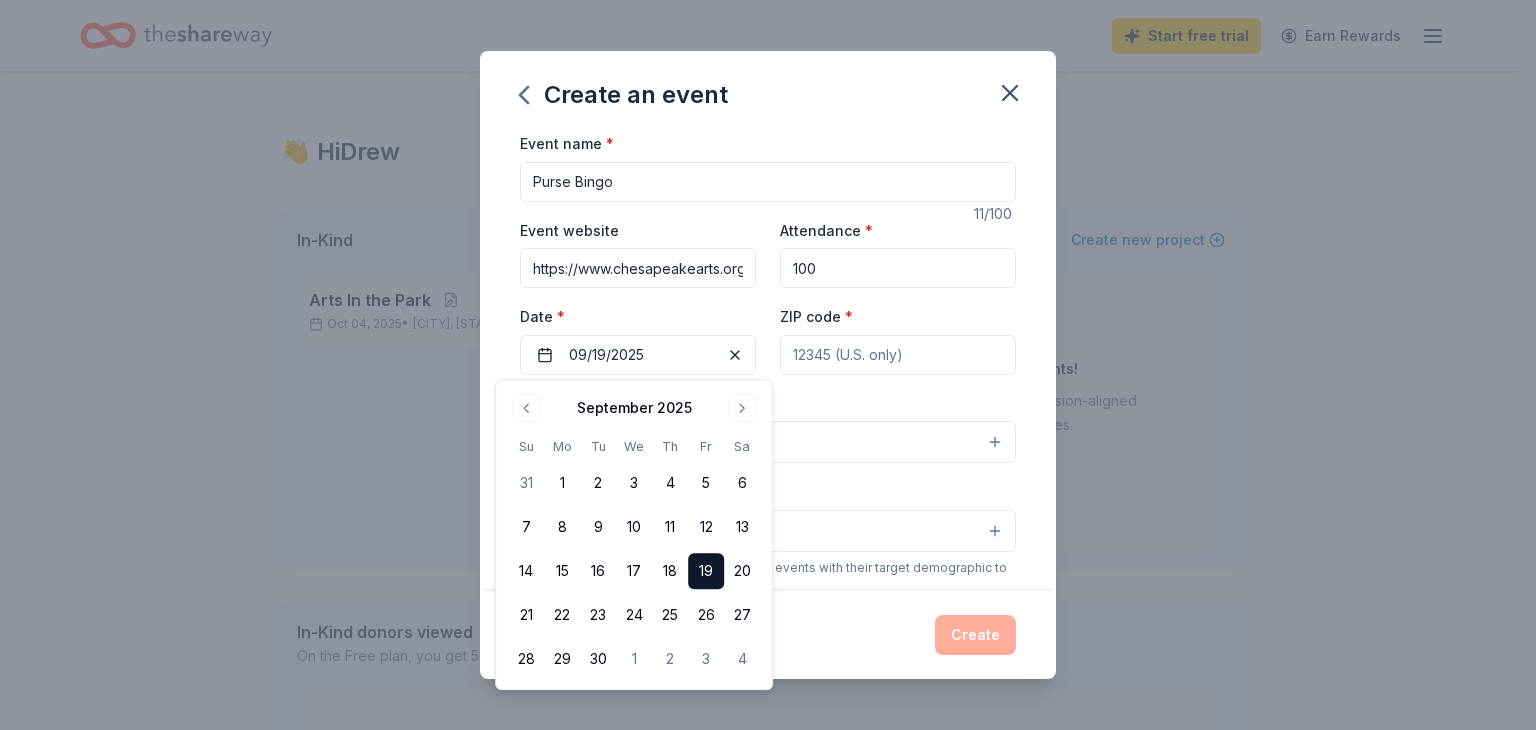 click on "ZIP code *" at bounding box center (898, 355) 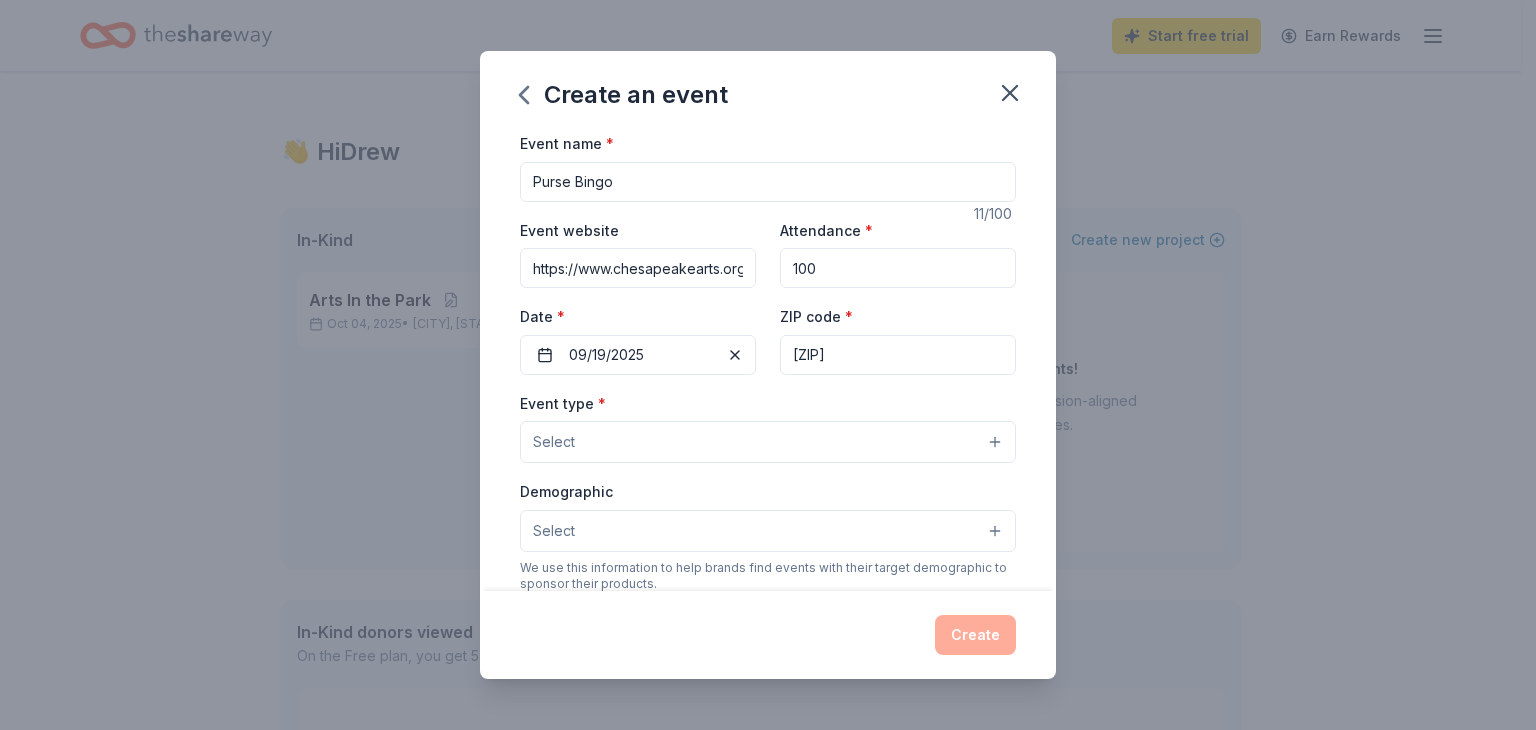 type on "21225" 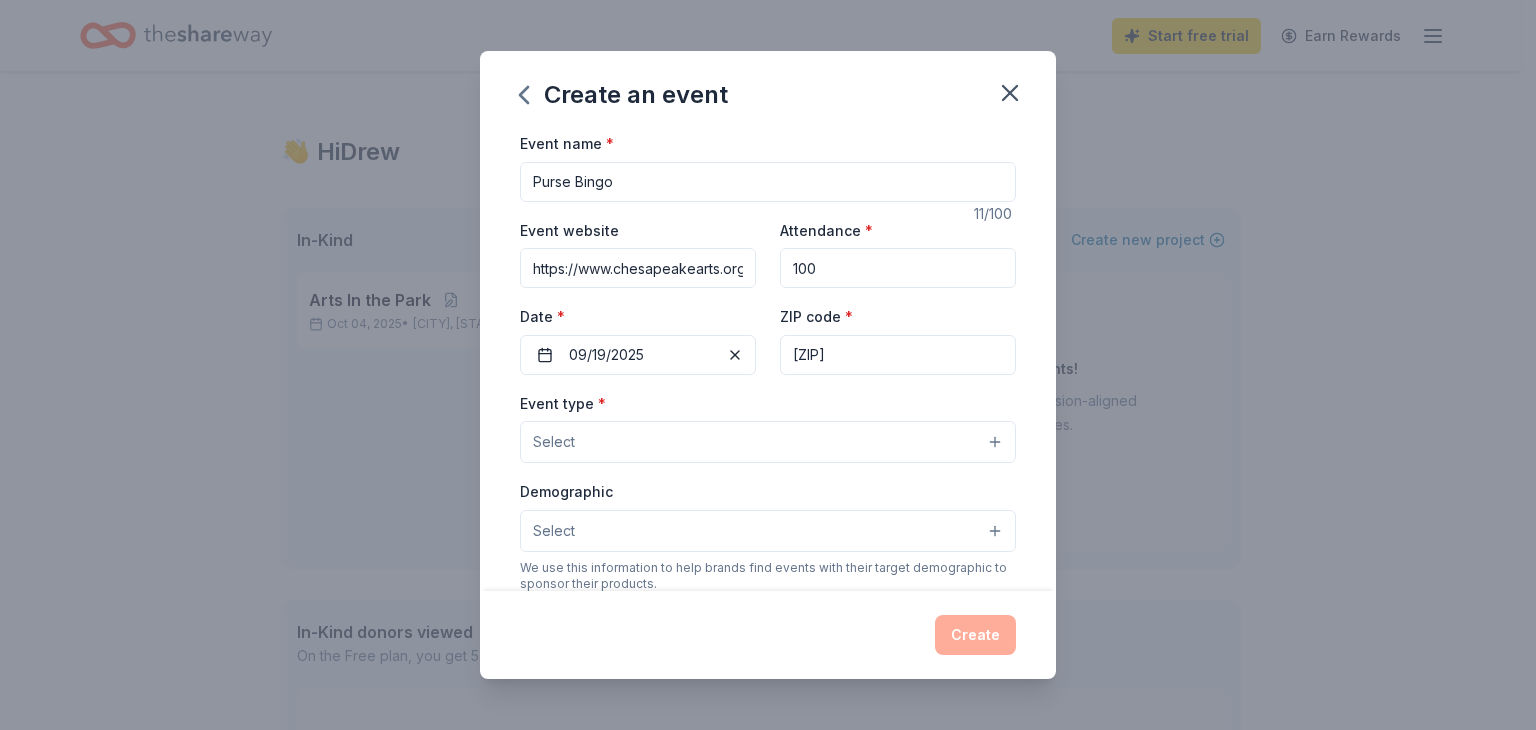 click on "Select" at bounding box center [768, 442] 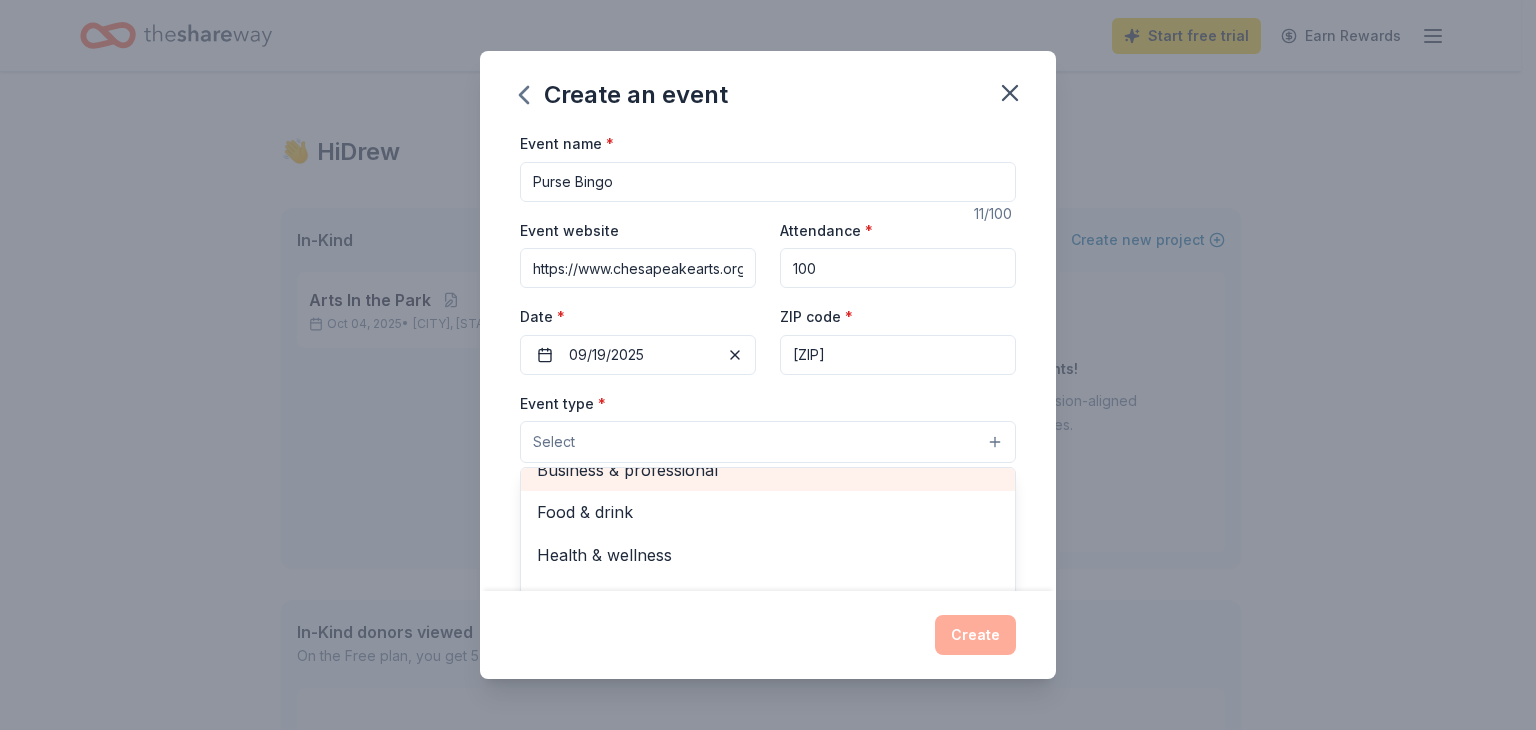 scroll, scrollTop: 0, scrollLeft: 0, axis: both 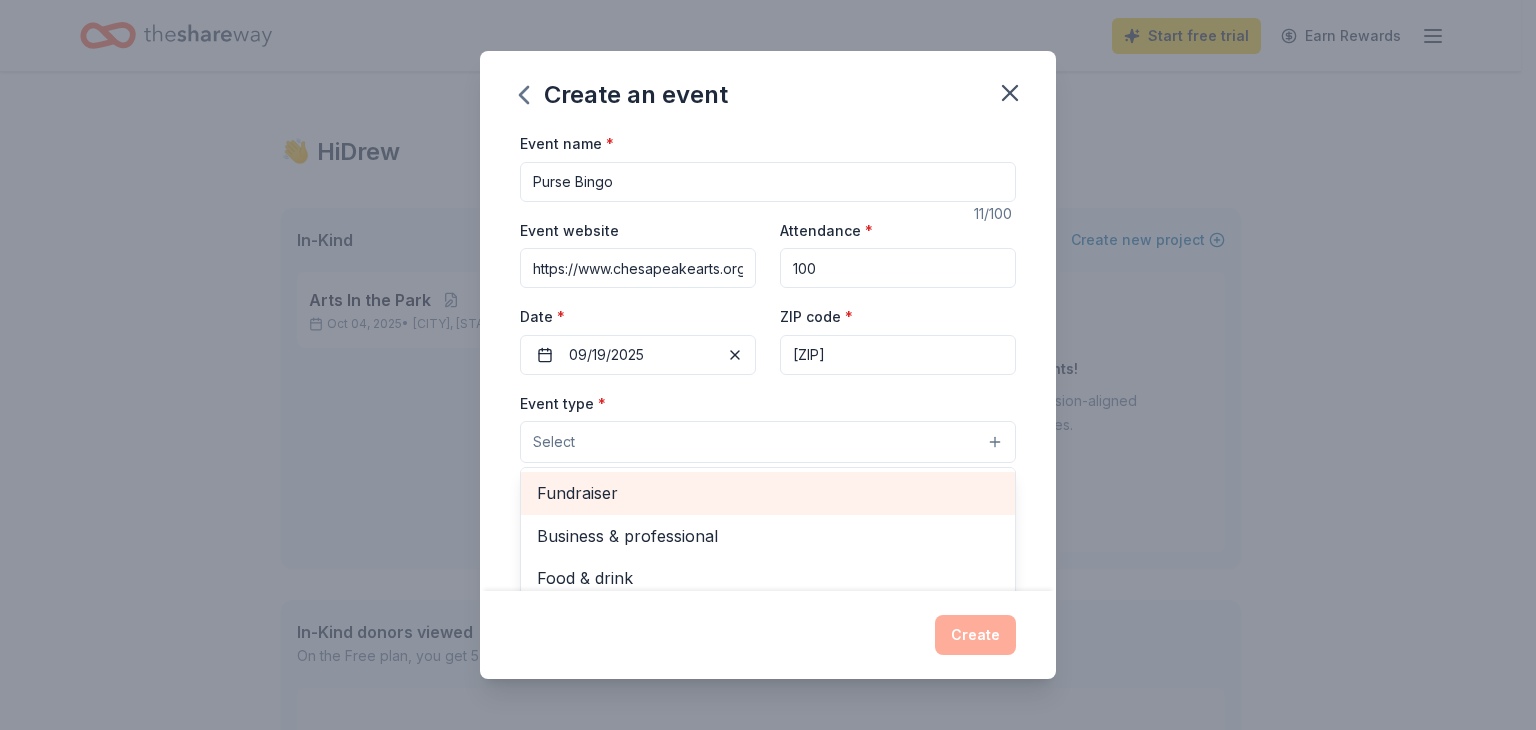 click on "Fundraiser" at bounding box center [768, 493] 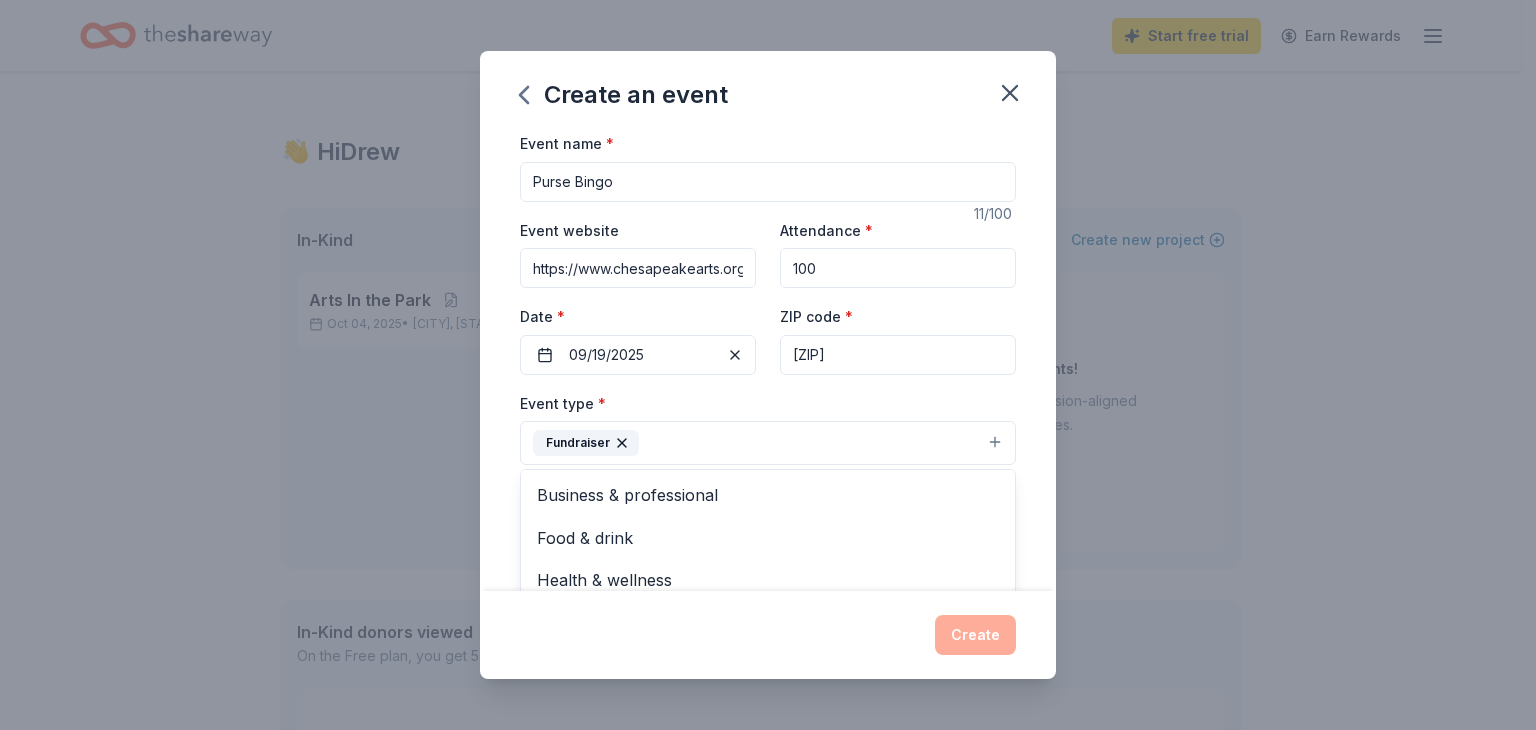 click on "Event name * Purse Bingo 11 /100 Event website https://www.chesapeakearts.org/designer-purse-bingo-fundraiser Attendance * 100 Date * 09/19/2025 ZIP code * 21225 Event type * Fundraiser Business & professional Food & drink Health & wellness Hobbies Music Performing & visual arts Demographic Select We use this information to help brands find events with their target demographic to sponsor their products. Mailing address Apt/unit Description What are you looking for? * Auction & raffle Meals Snacks Desserts Alcohol Beverages Send me reminders Email me reminders of donor application deadlines Recurring event" at bounding box center [768, 594] 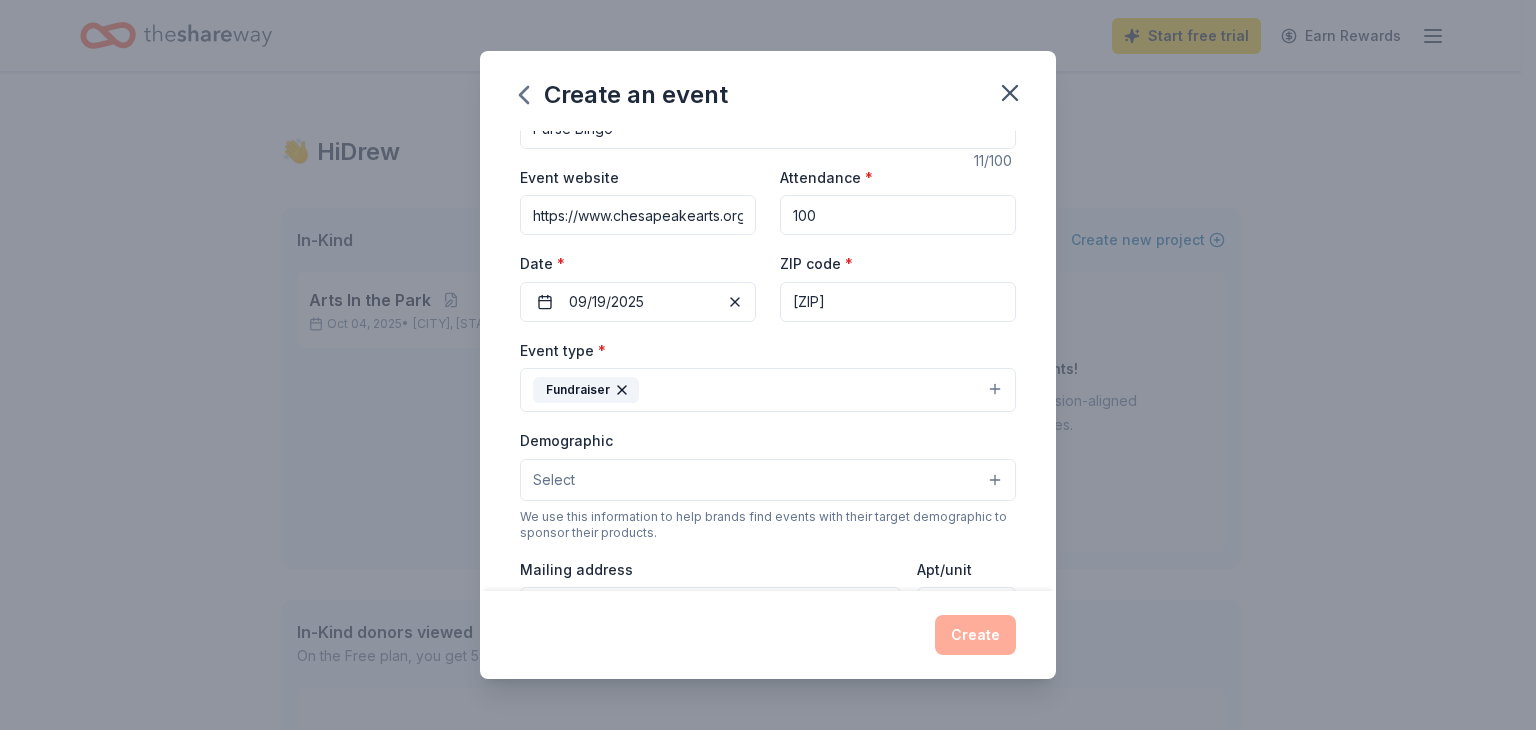 scroll, scrollTop: 100, scrollLeft: 0, axis: vertical 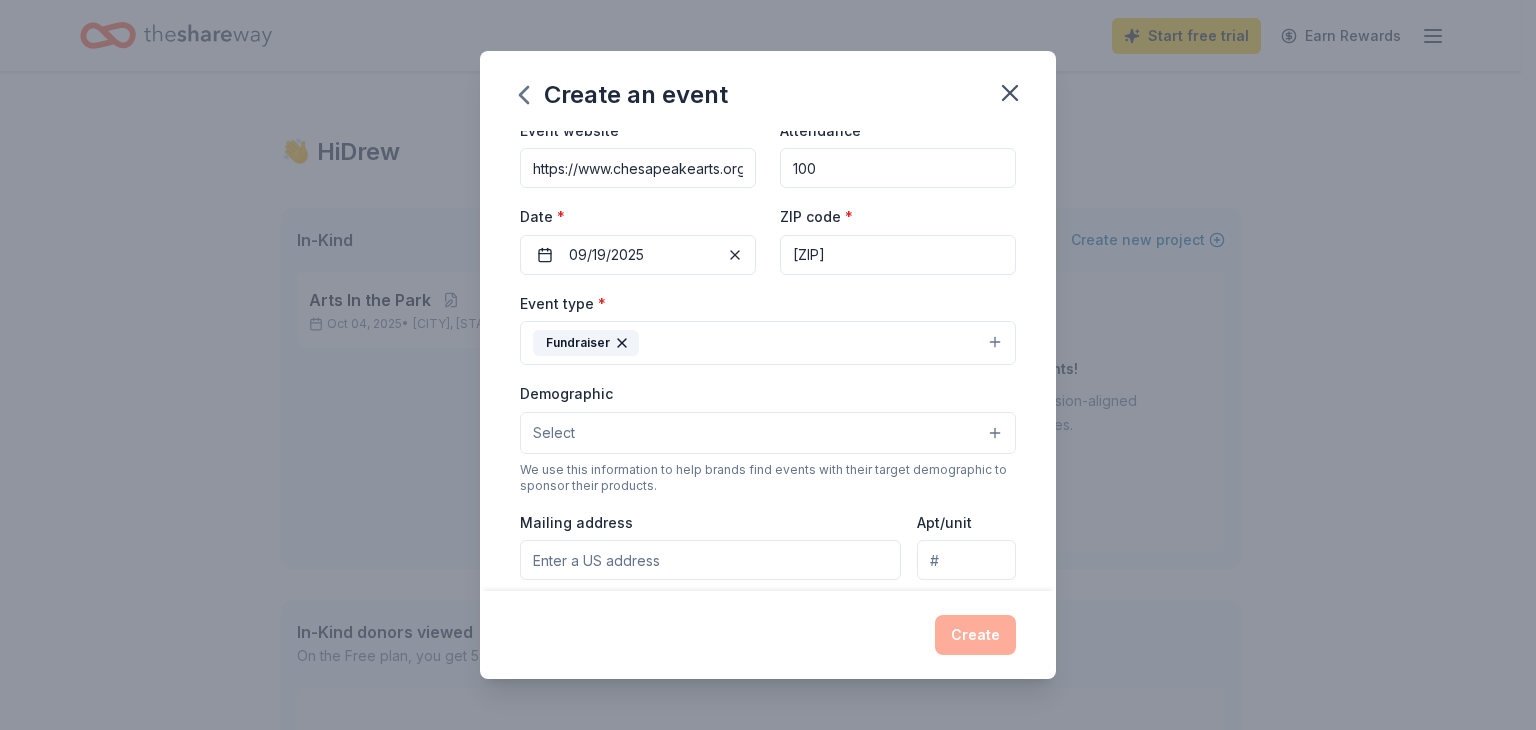 click on "Fundraiser" at bounding box center (768, 343) 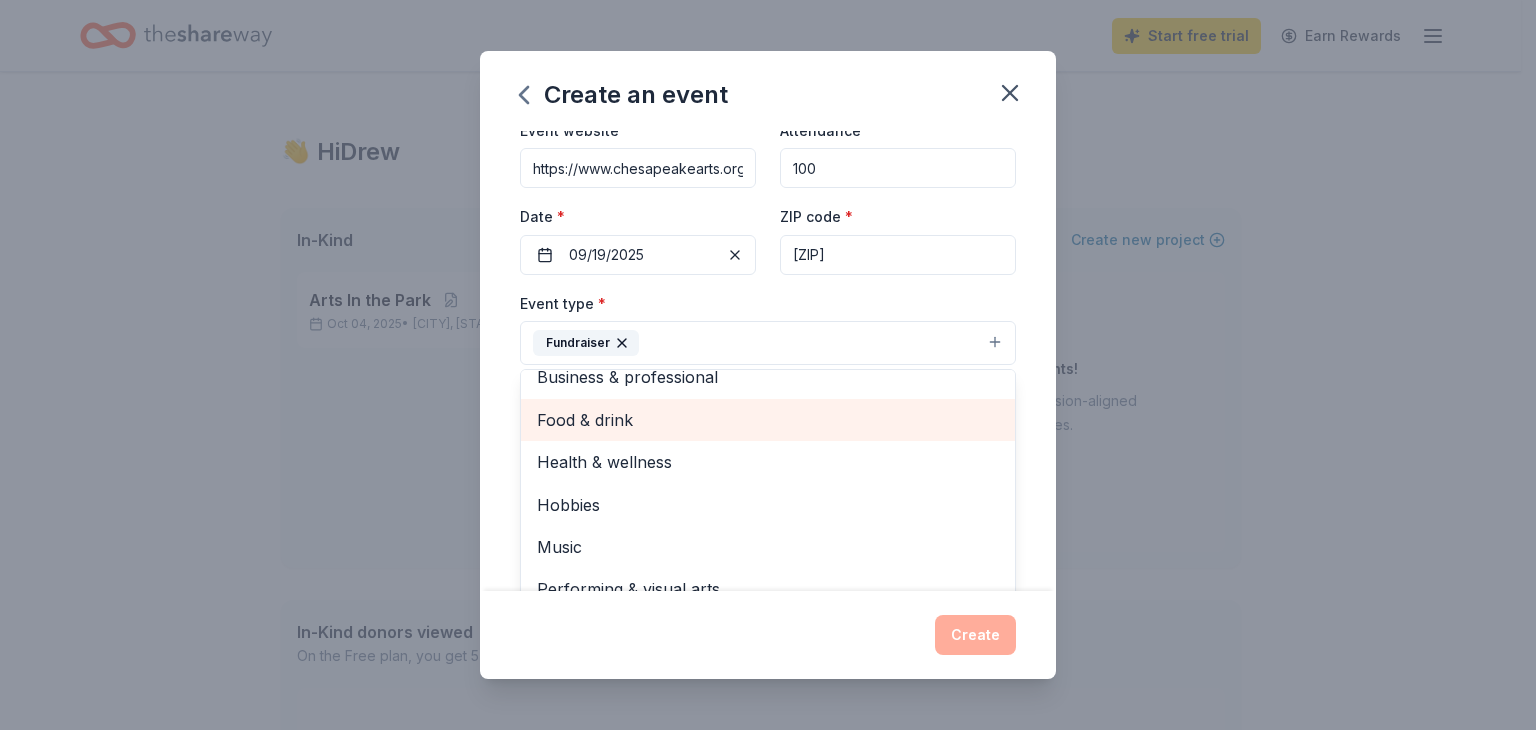 scroll, scrollTop: 24, scrollLeft: 0, axis: vertical 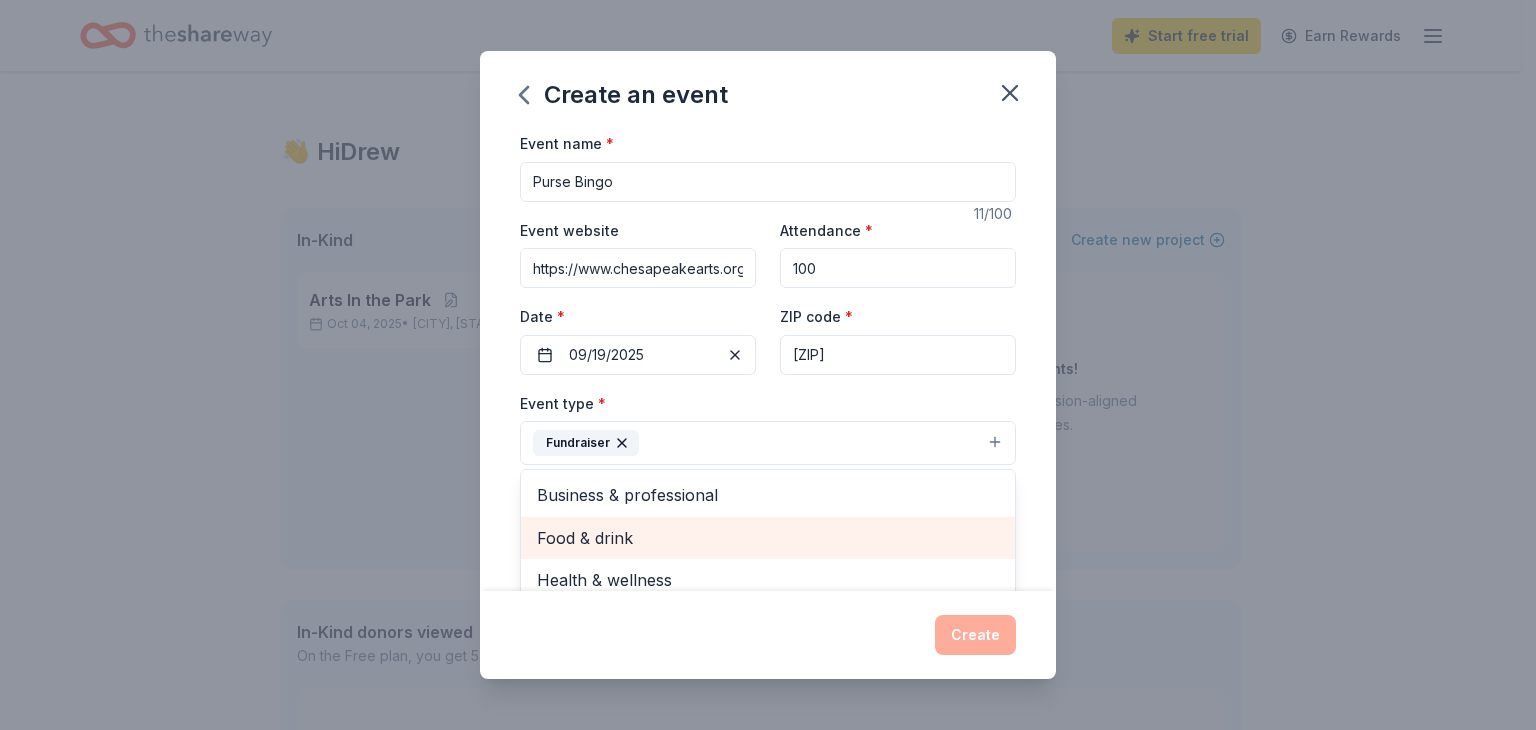 click on "Food & drink" at bounding box center [768, 538] 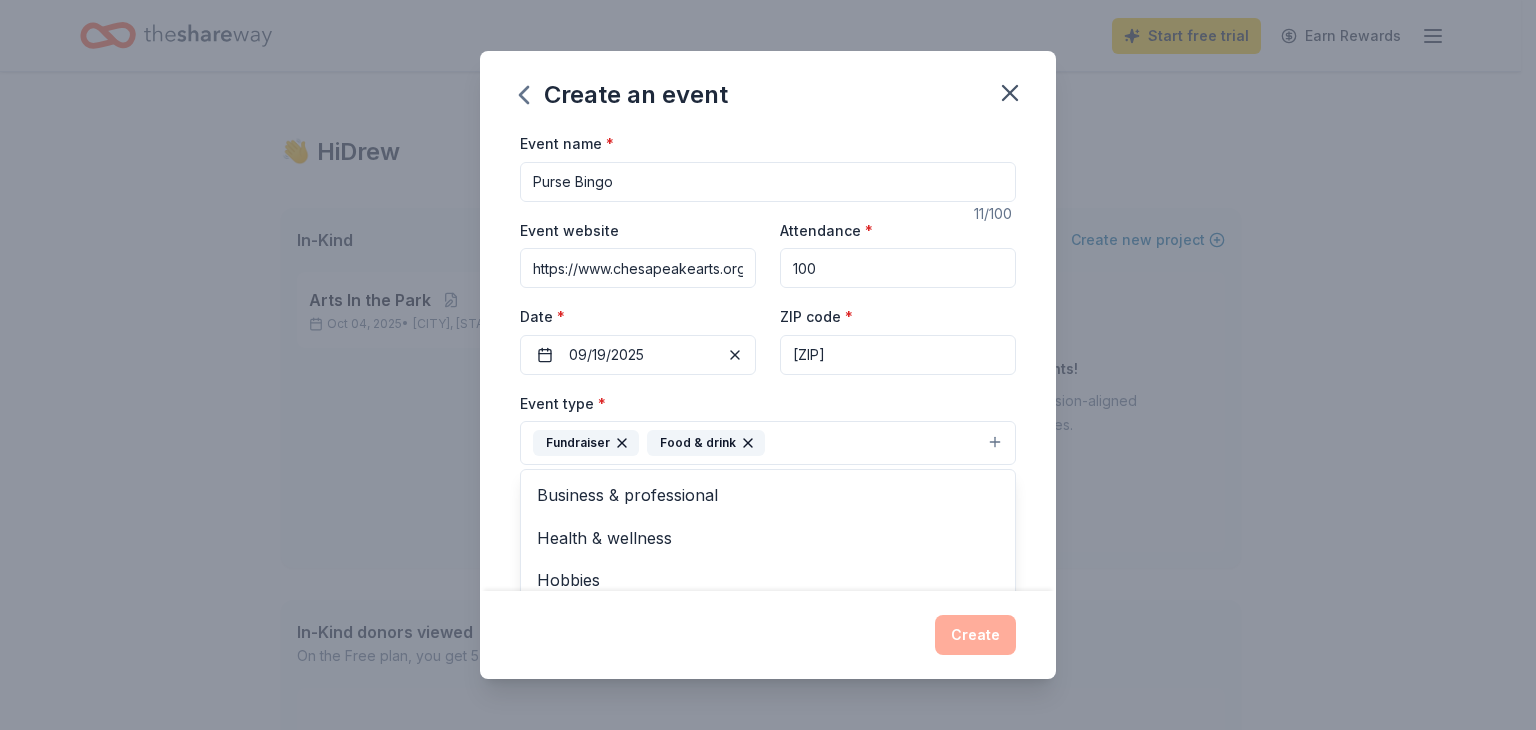 click on "Event type * Fundraiser Food & drink Business & professional Health & wellness Hobbies Music Performing & visual arts" at bounding box center [768, 428] 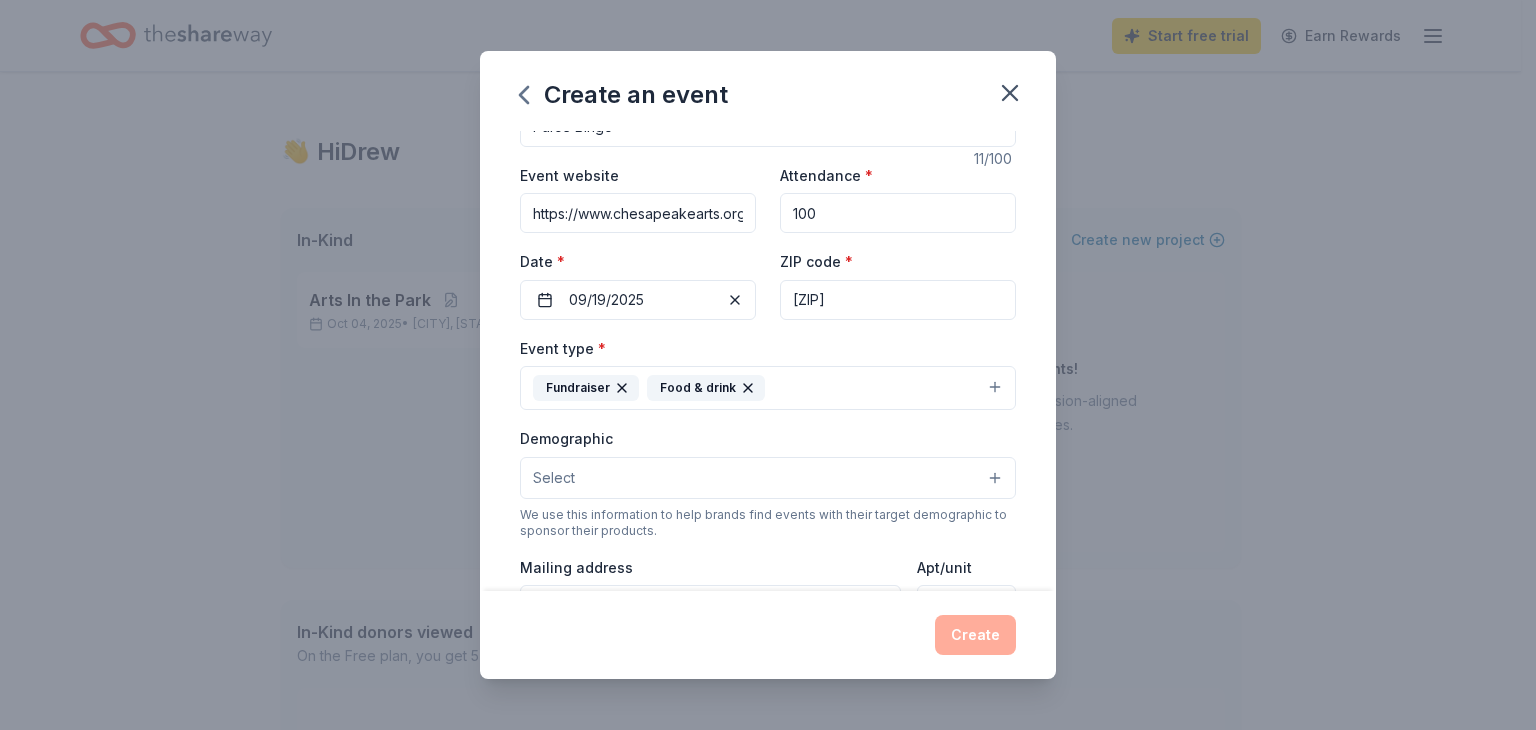 scroll, scrollTop: 100, scrollLeft: 0, axis: vertical 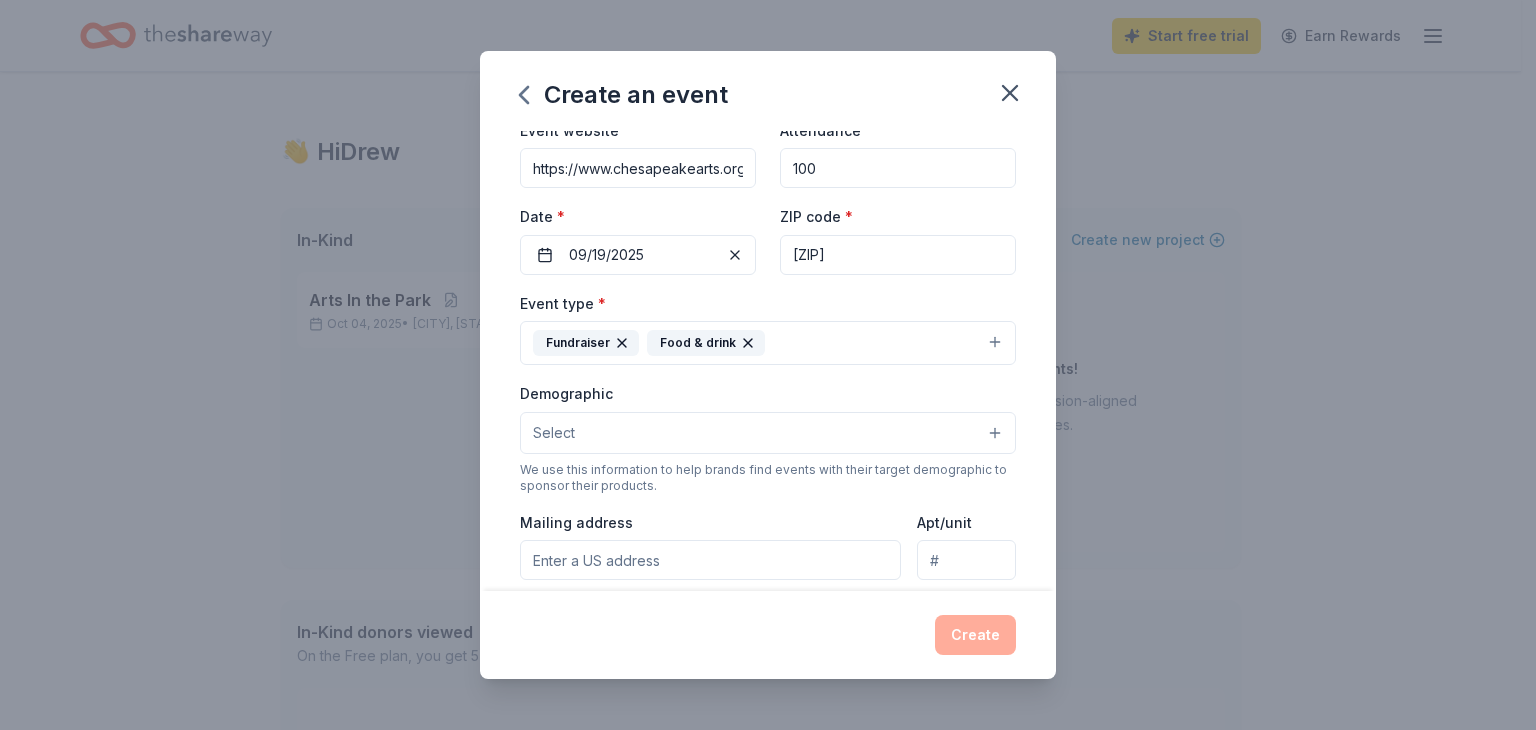 click on "Select" at bounding box center (768, 433) 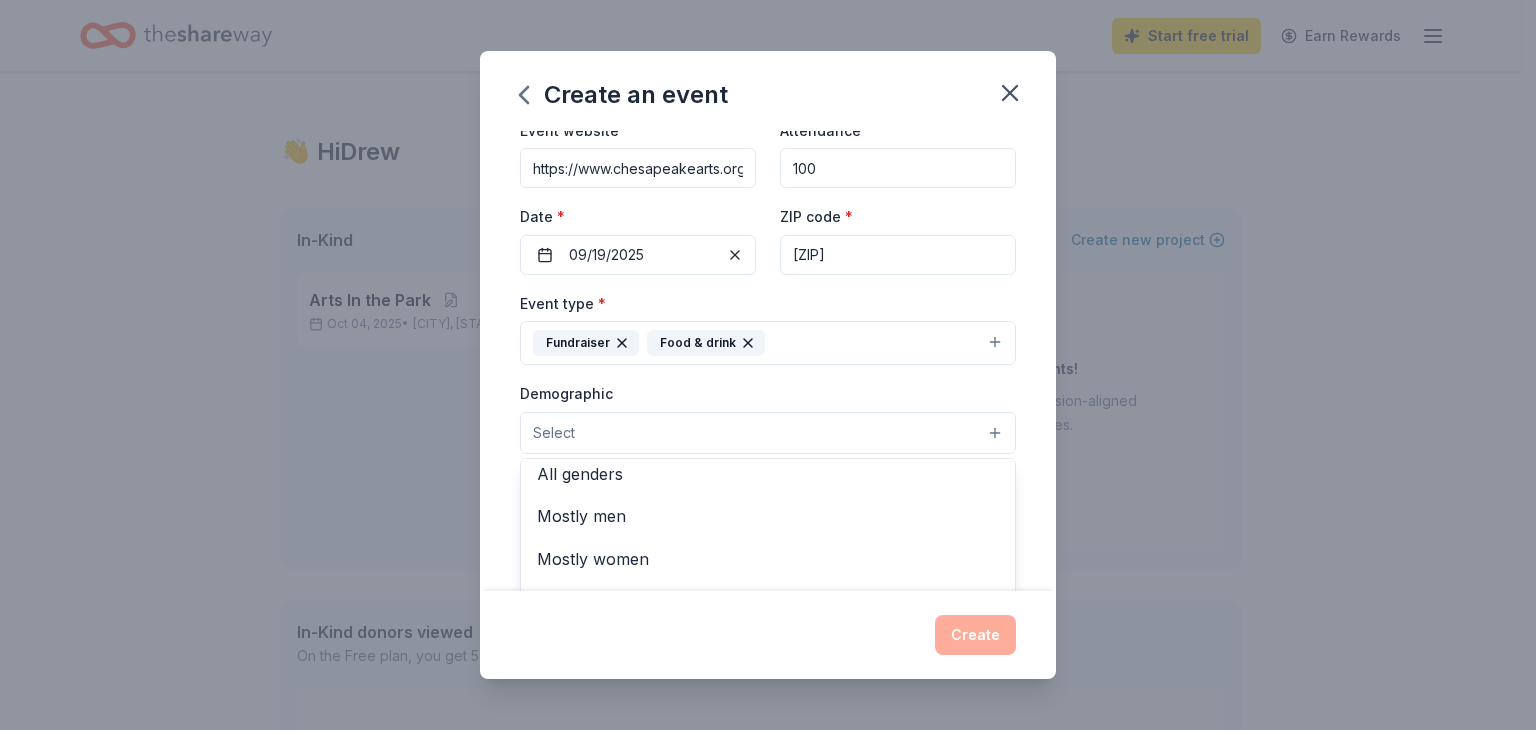 scroll, scrollTop: 0, scrollLeft: 0, axis: both 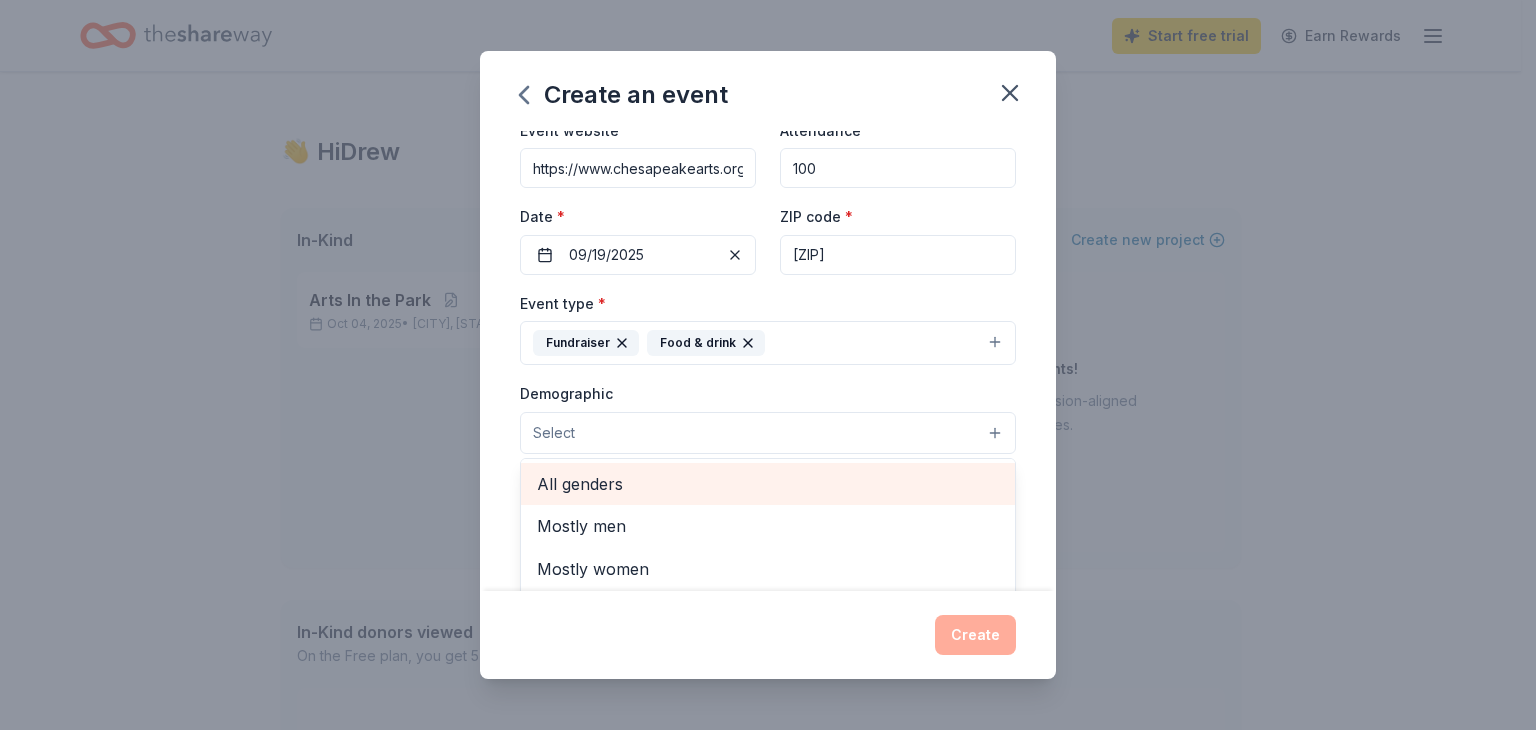 click on "All genders" at bounding box center [768, 484] 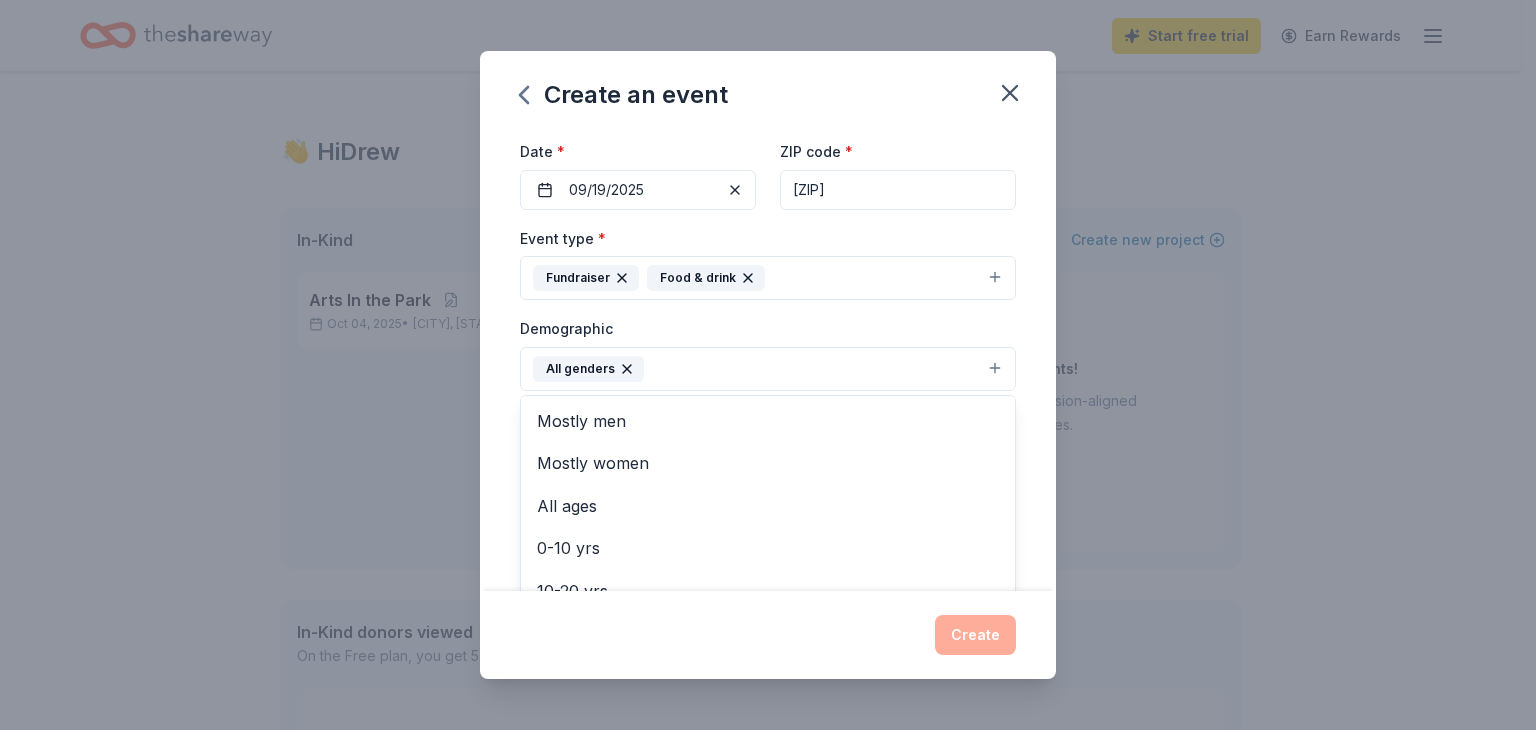 scroll, scrollTop: 200, scrollLeft: 0, axis: vertical 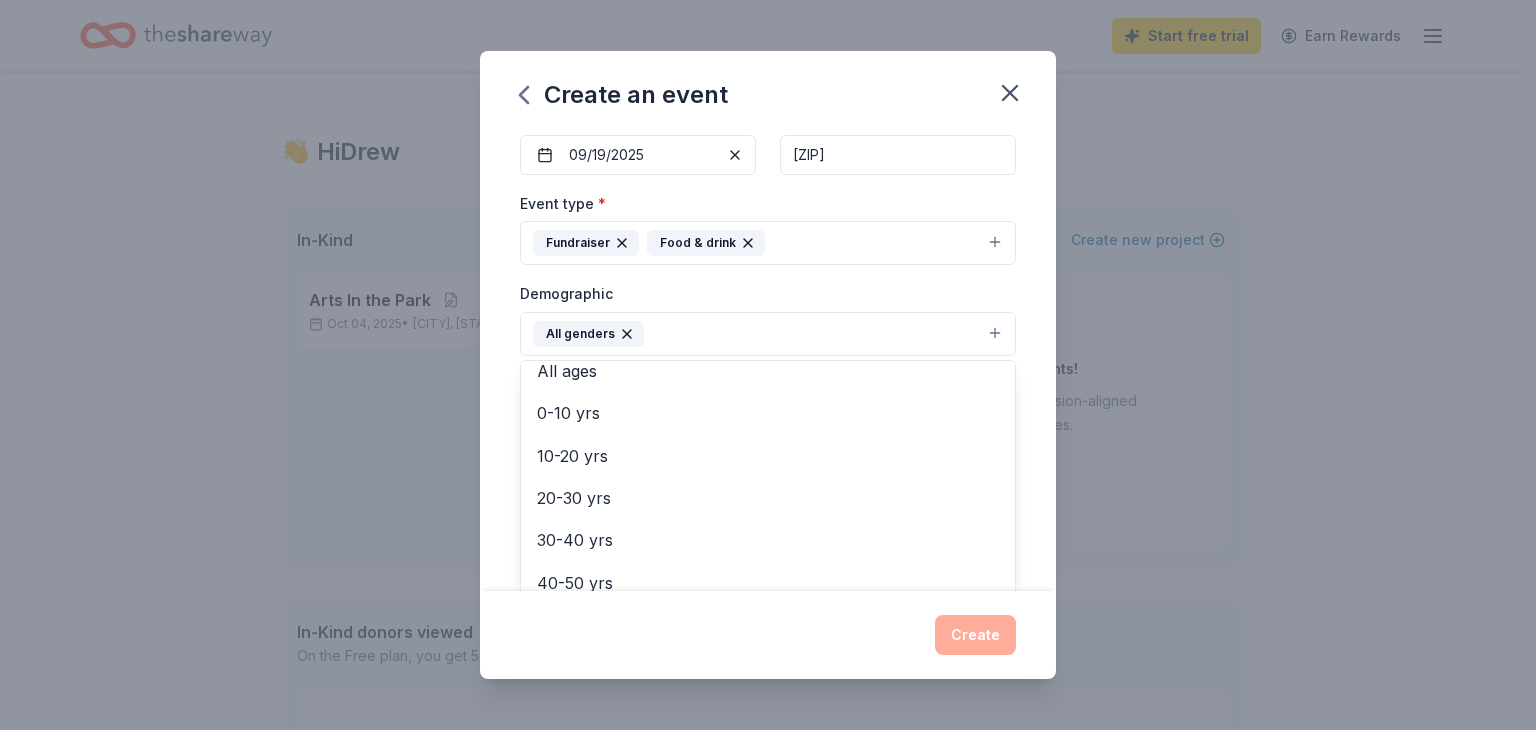 click on "Event name * Purse Bingo 11 /100 Event website https://www.chesapeakearts.org/designer-purse-bingo-fundraiser Attendance * 100 Date * 09/19/2025 ZIP code * 21225 Event type * Fundraiser Food & drink Demographic All genders Mostly men Mostly women All ages 0-10 yrs 10-20 yrs 20-30 yrs 30-40 yrs 40-50 yrs 50-60 yrs 60-70 yrs 70-80 yrs 80+ yrs We use this information to help brands find events with their target demographic to sponsor their products. Mailing address Apt/unit Description What are you looking for? * Auction & raffle Meals Snacks Desserts Alcohol Beverages Send me reminders Email me reminders of donor application deadlines Recurring event" at bounding box center [768, 361] 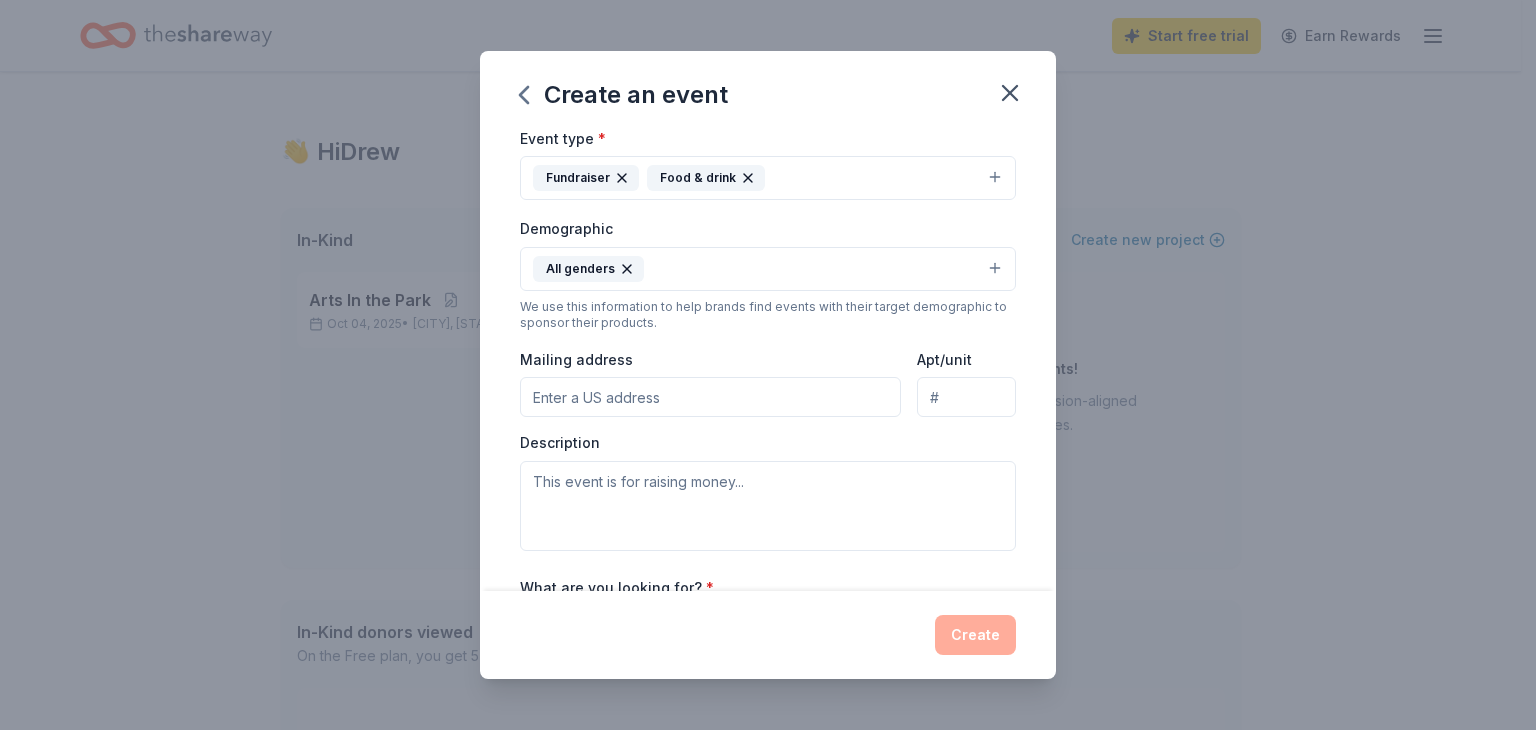scroll, scrollTop: 300, scrollLeft: 0, axis: vertical 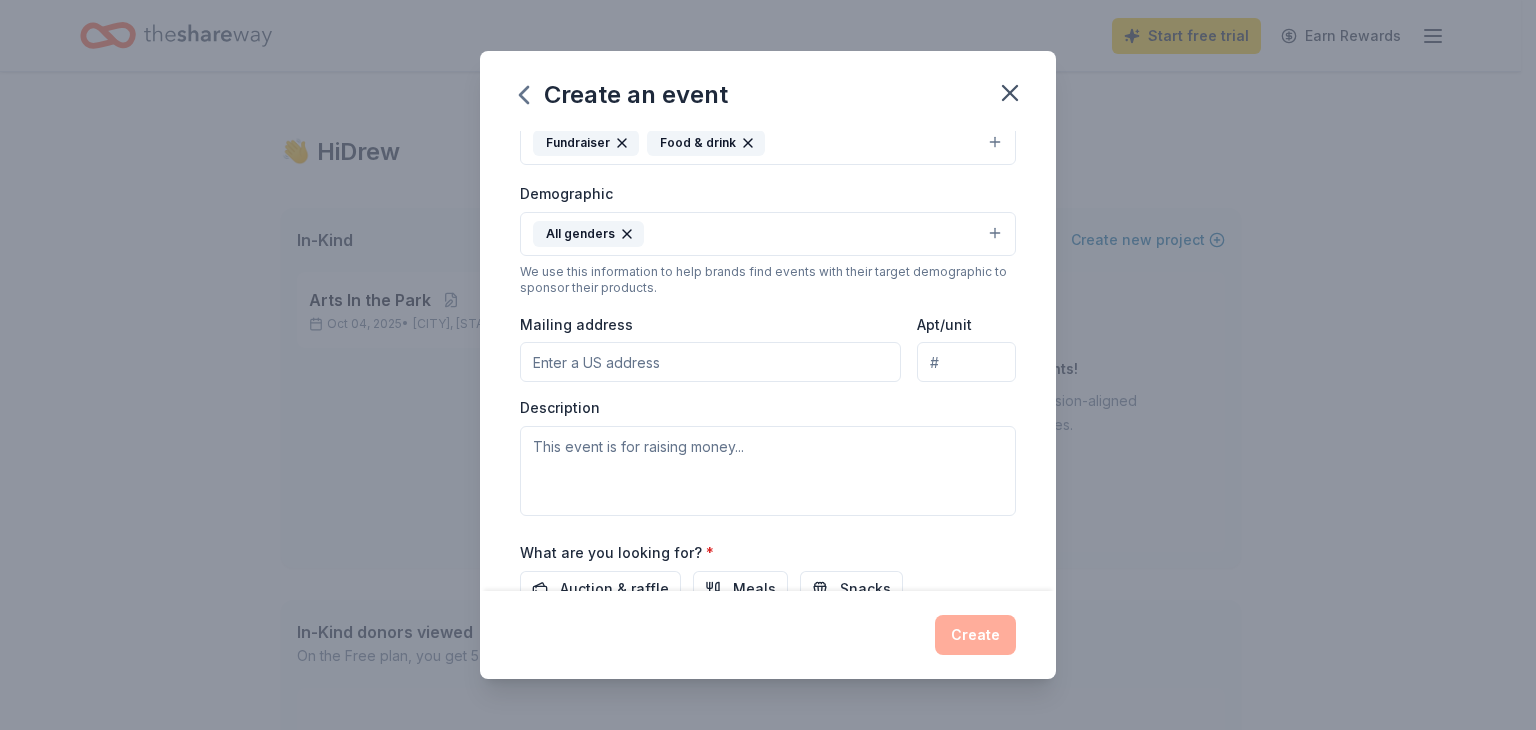 click on "Mailing address" at bounding box center (710, 362) 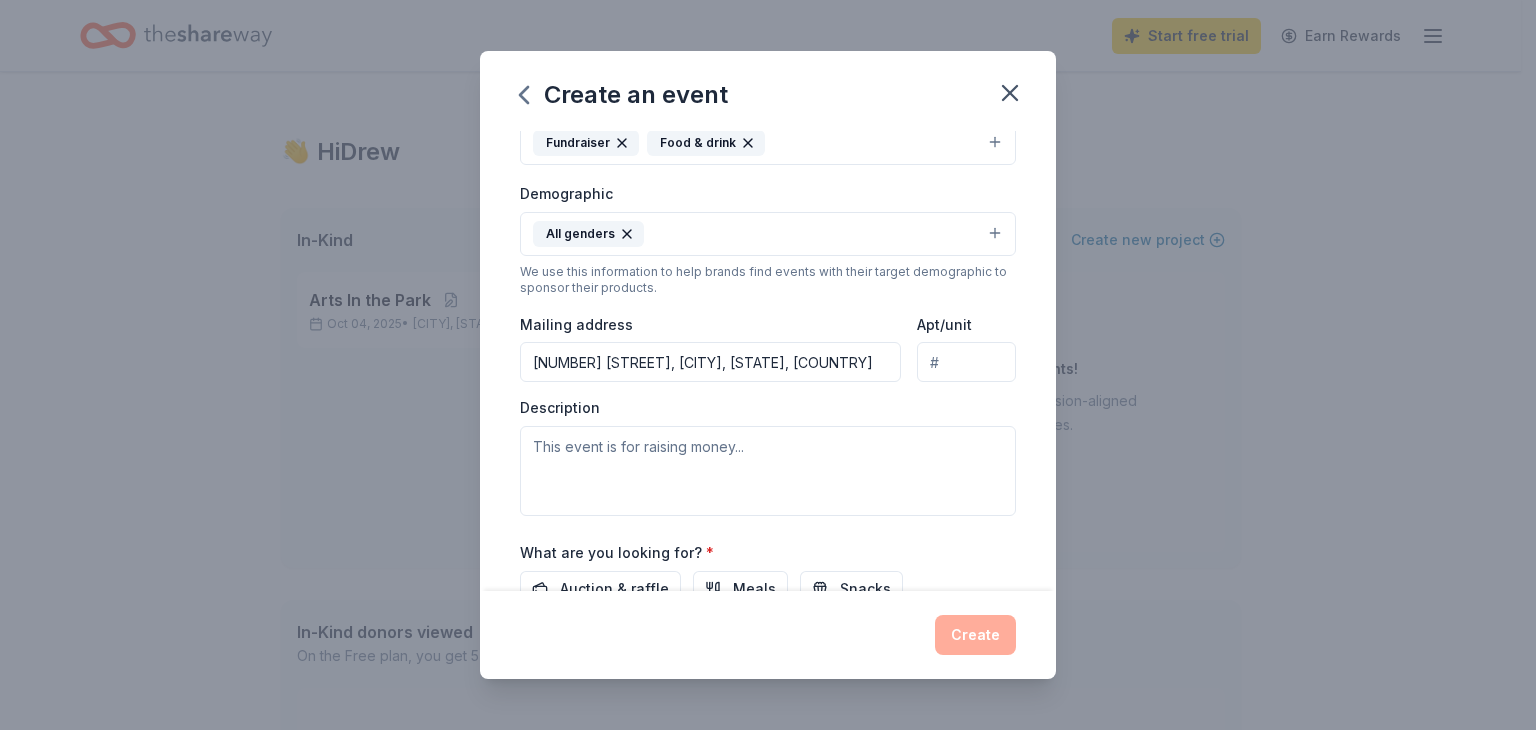 type on "194 Hammonds Lane, Brooklyn Park, MD, 21225" 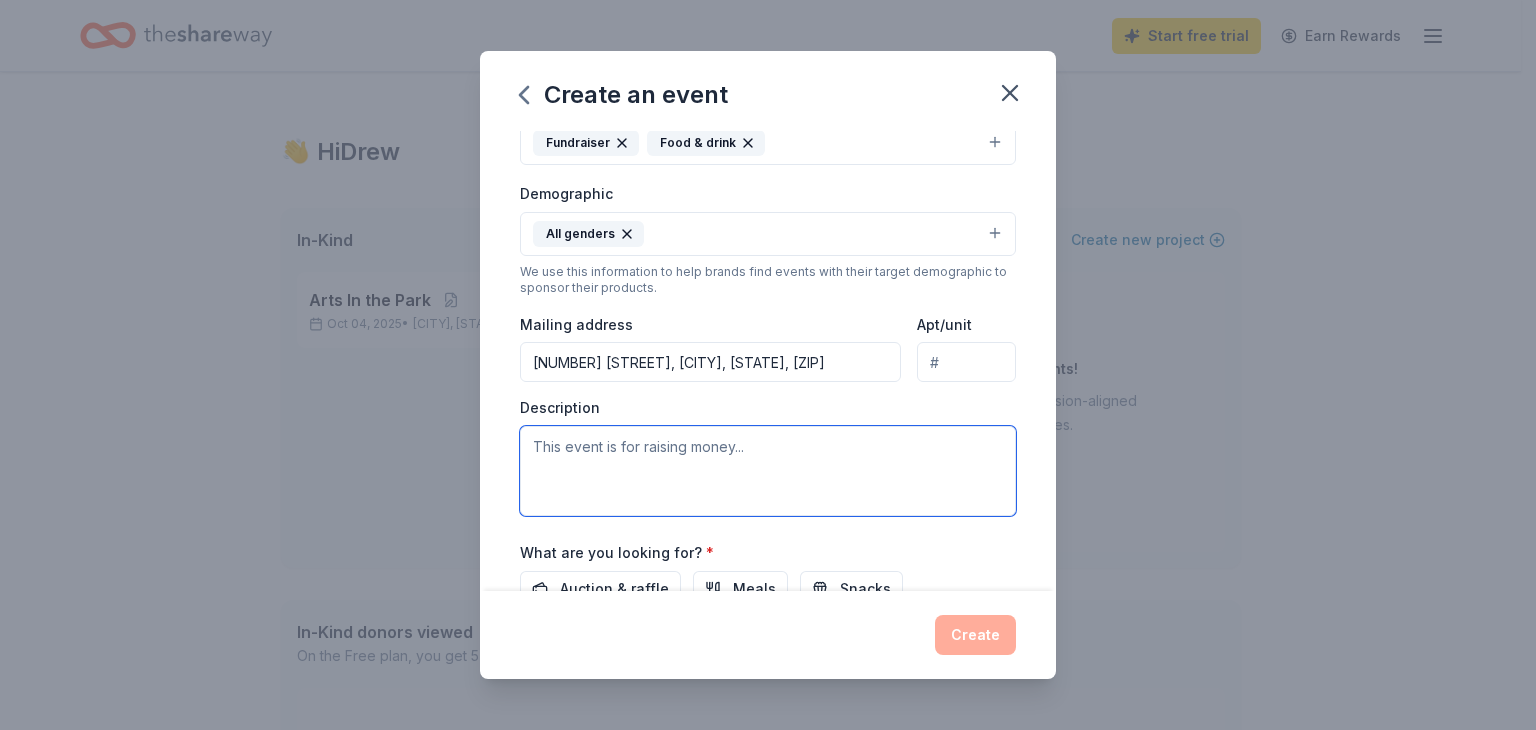 click at bounding box center (768, 471) 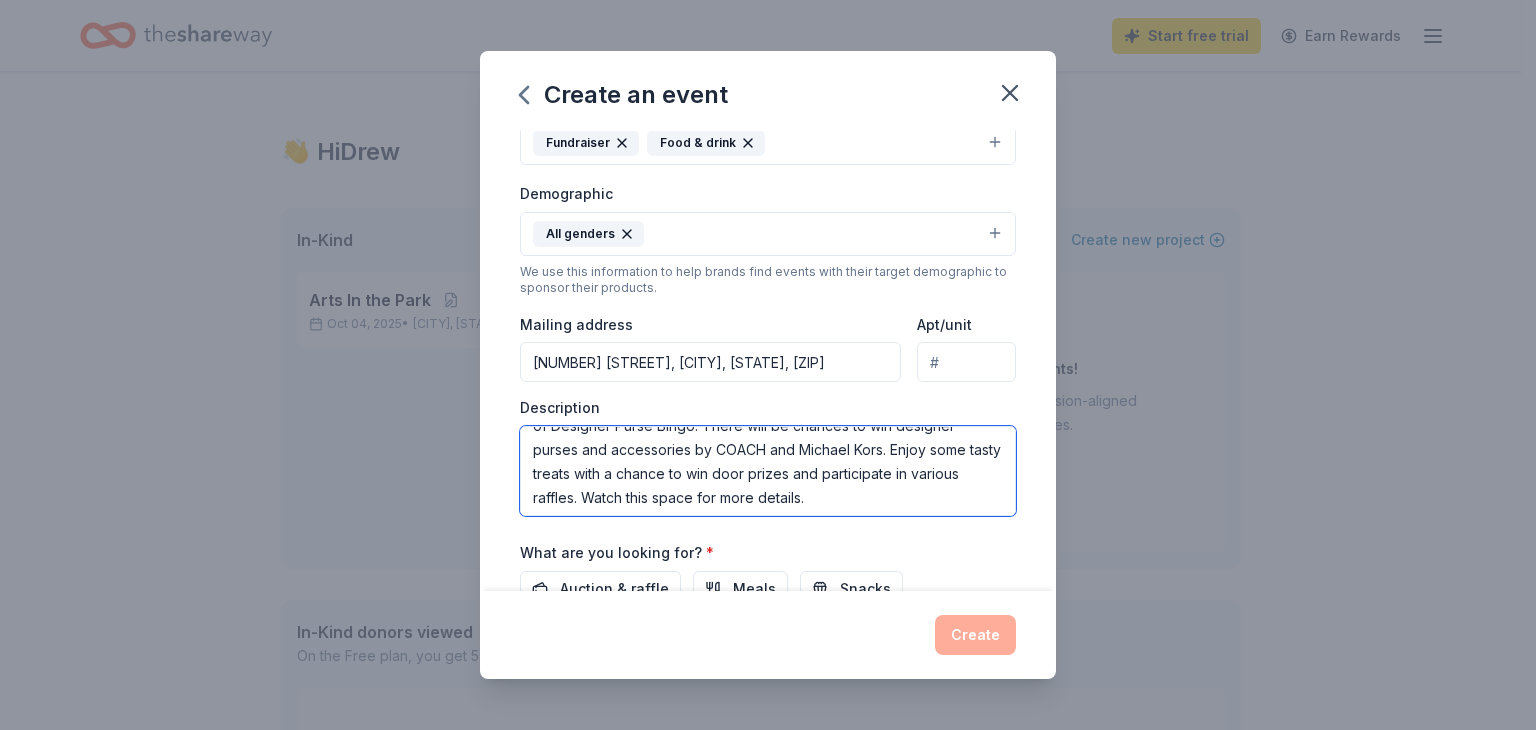 scroll, scrollTop: 48, scrollLeft: 0, axis: vertical 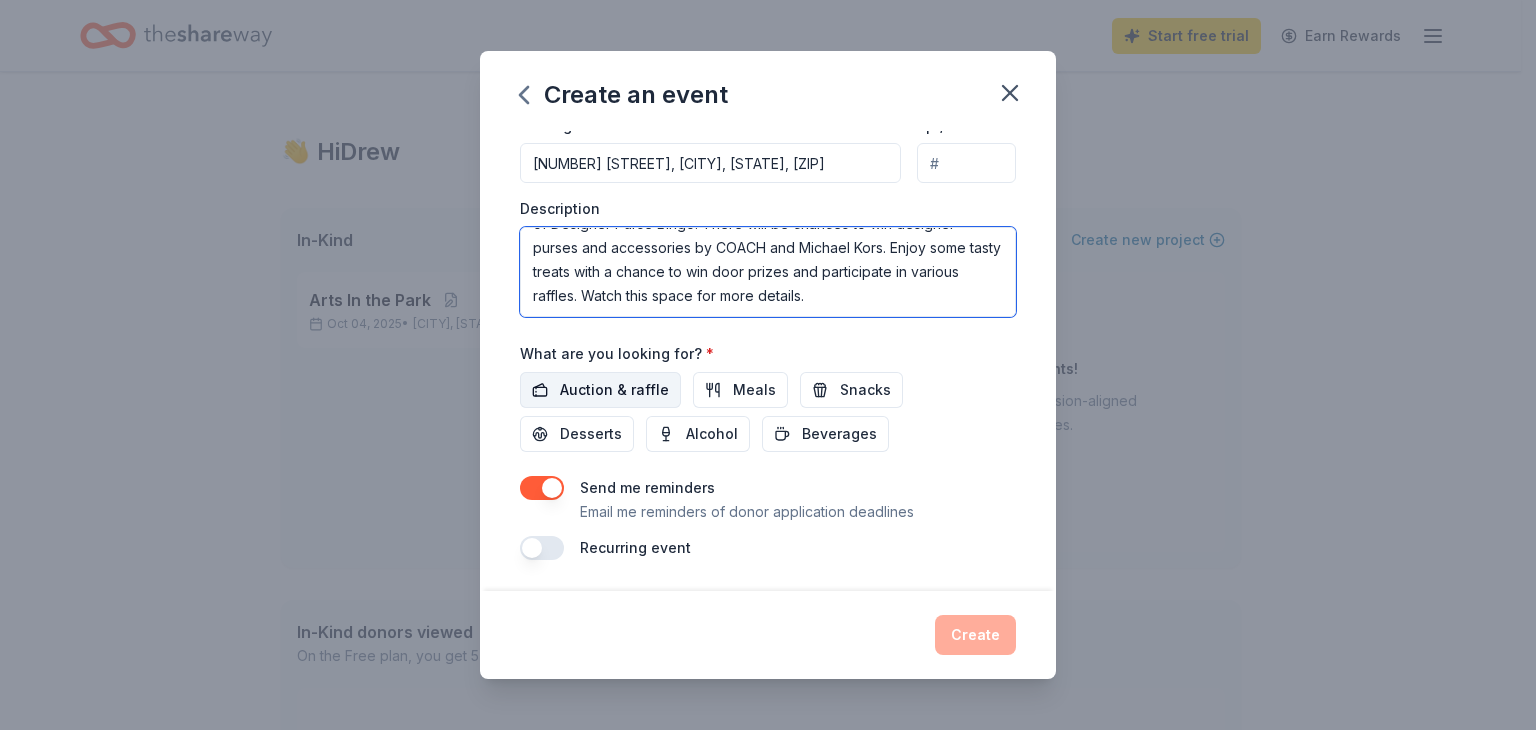 type on "Come support the arts by joining us for a thrilling and exciting evening of Designer Purse Bingo! There will be chances to win designer purses and accessories by COACH and Michael Kors. Enjoy some tasty treats with a chance to win door prizes and participate in various raffles. Watch this space for more details." 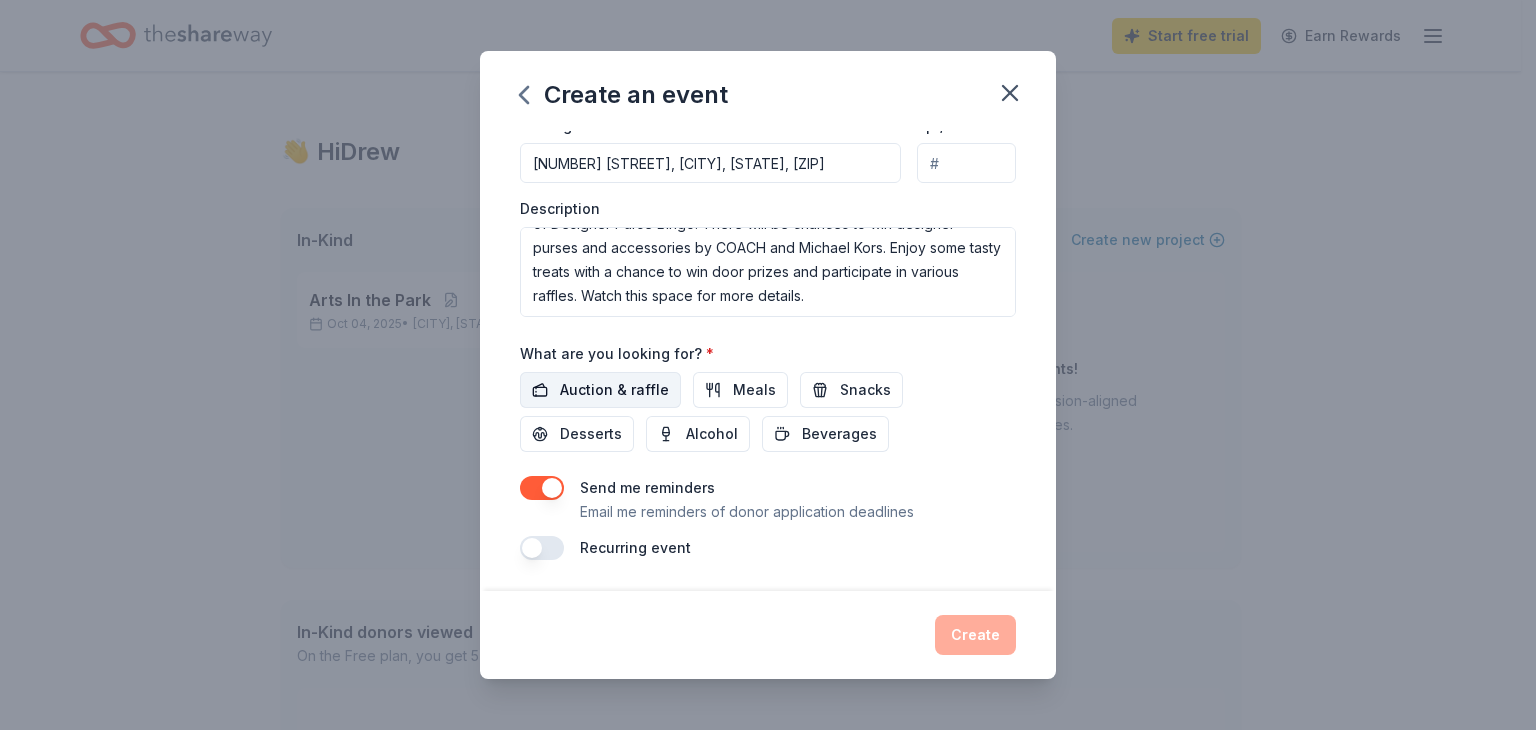 click on "Auction & raffle" at bounding box center [614, 390] 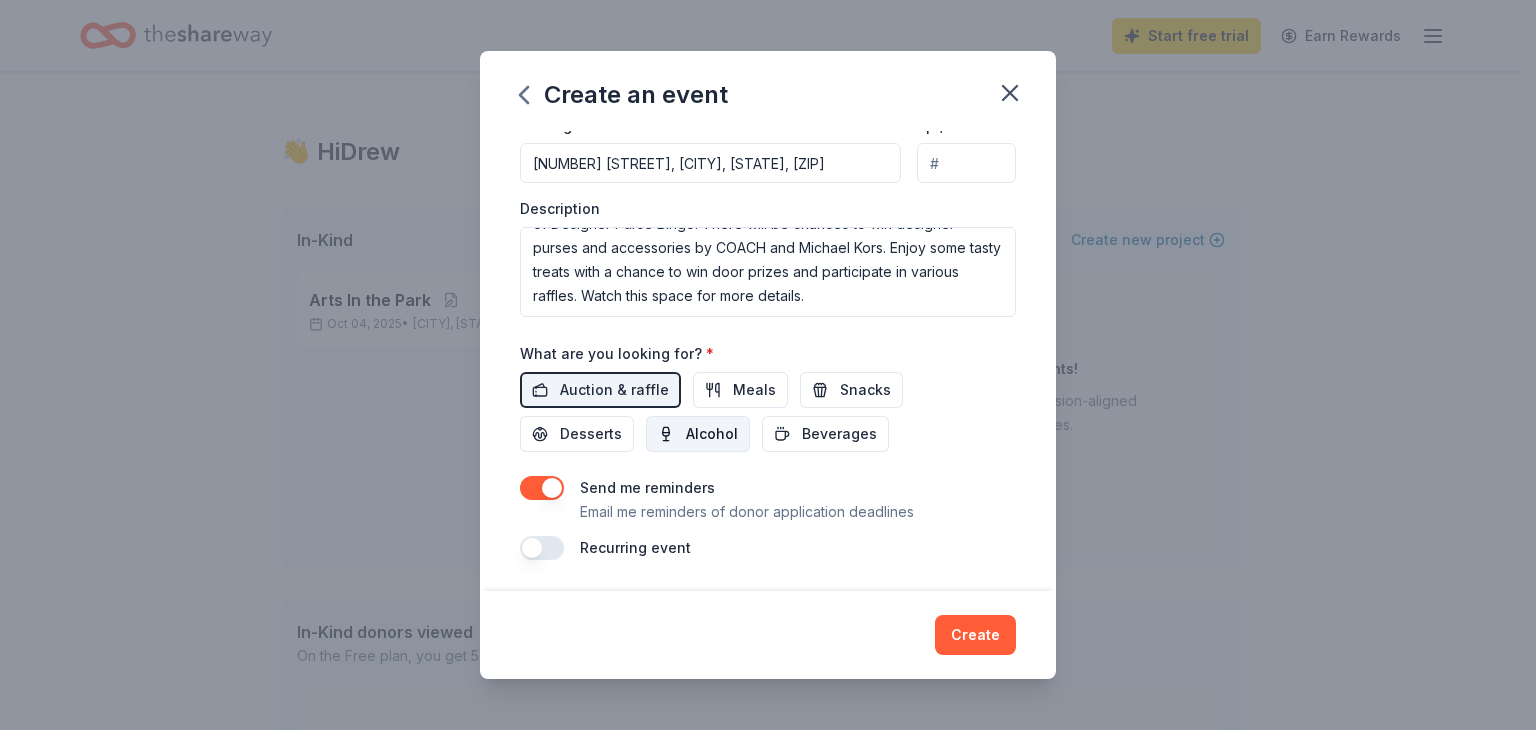 click on "Alcohol" at bounding box center (712, 434) 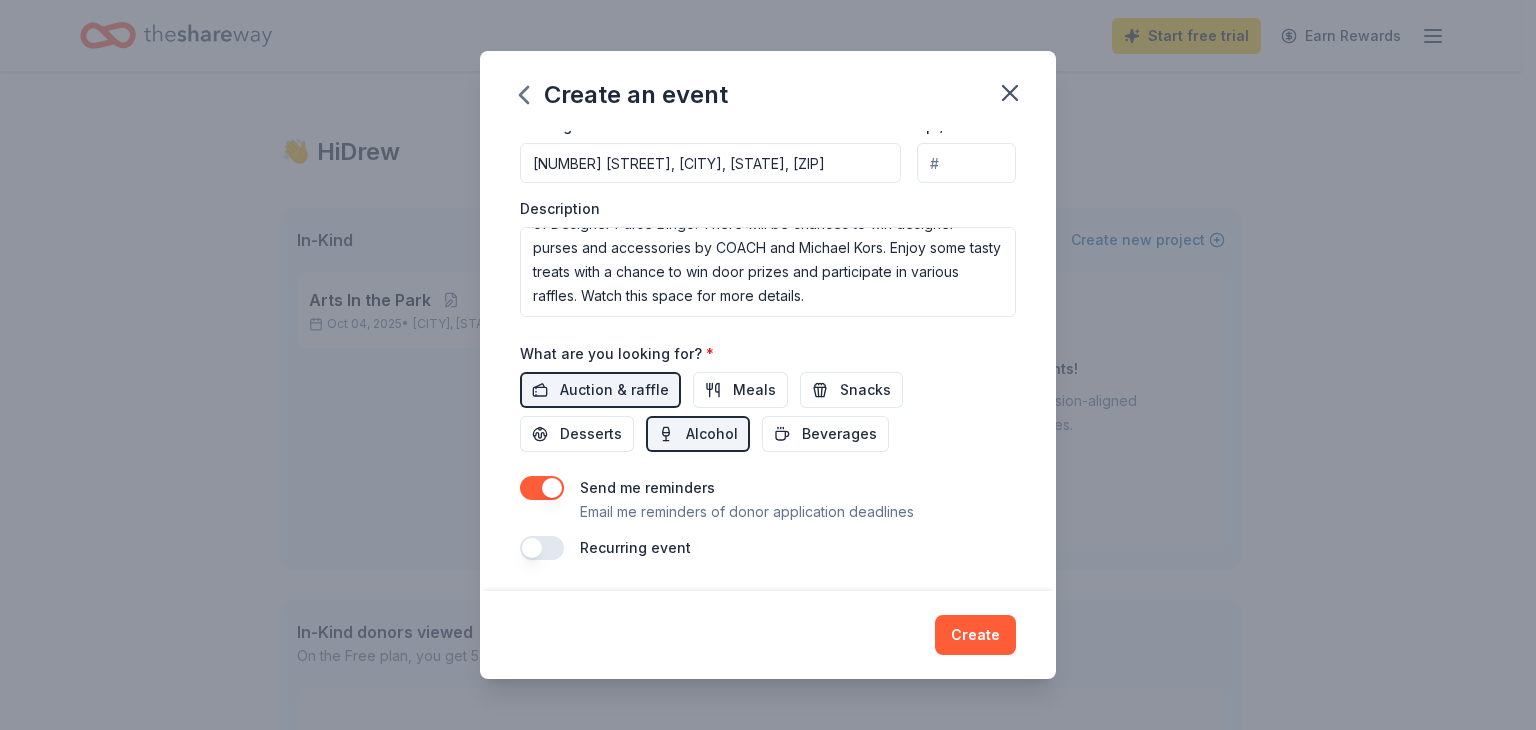 click at bounding box center [542, 488] 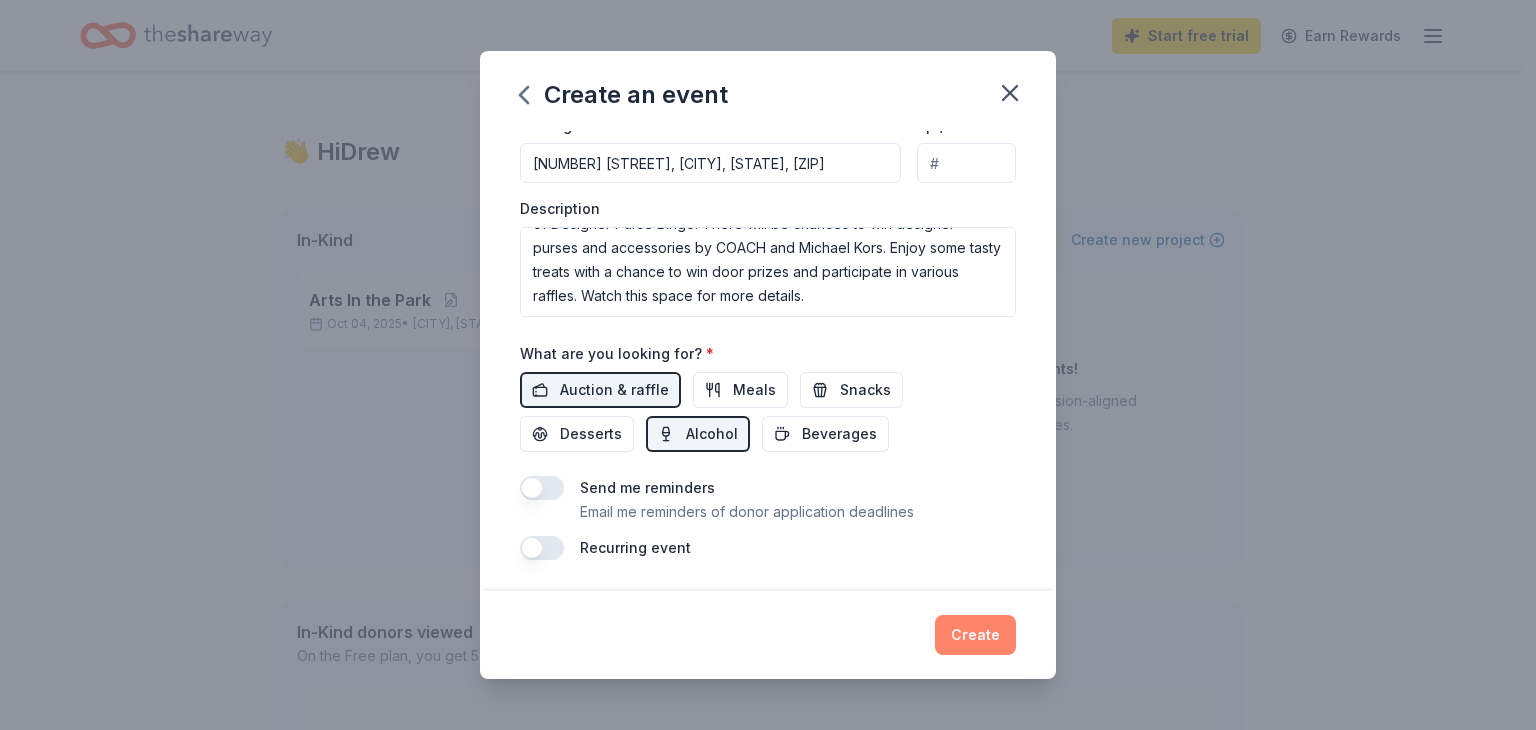 click on "Create" at bounding box center (975, 635) 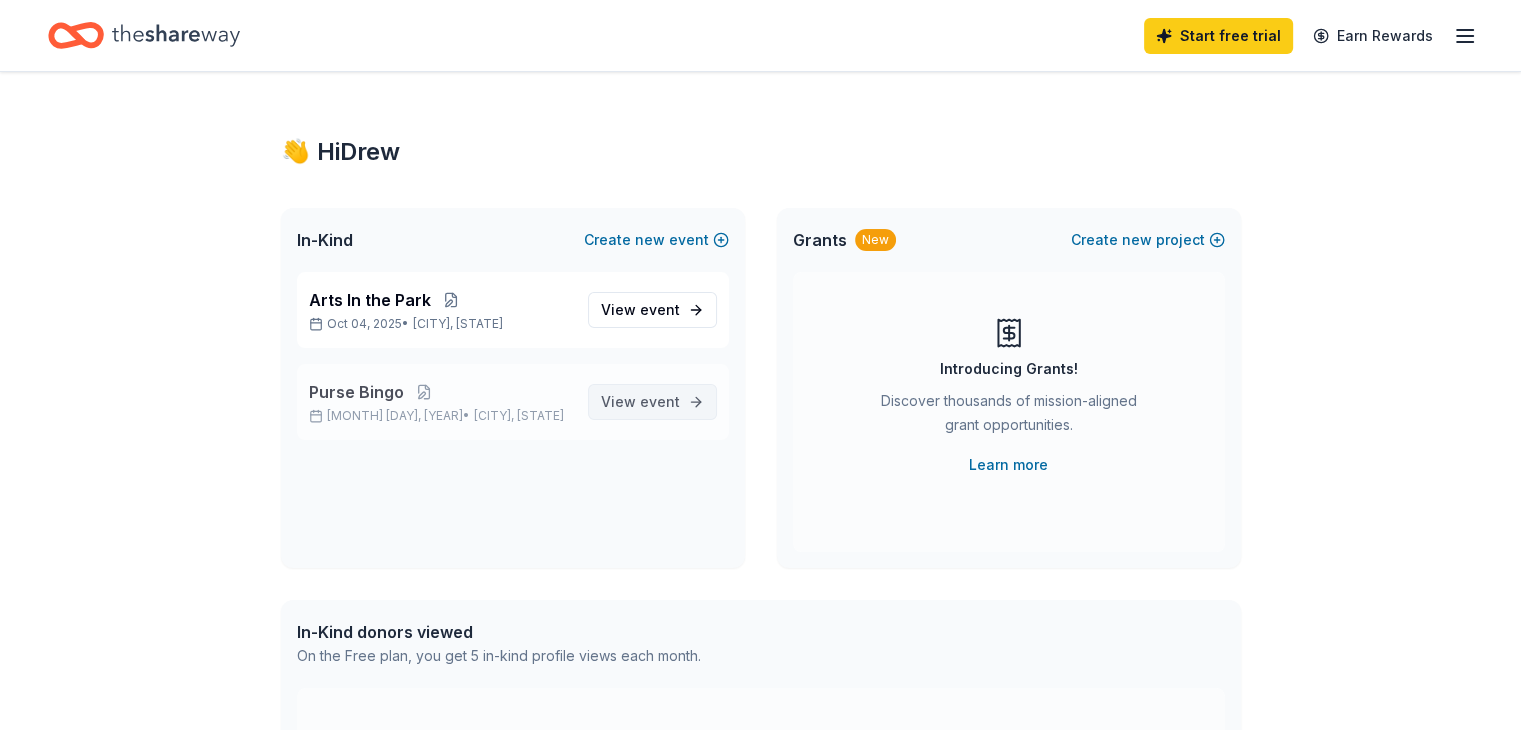 click on "View   event" at bounding box center [640, 402] 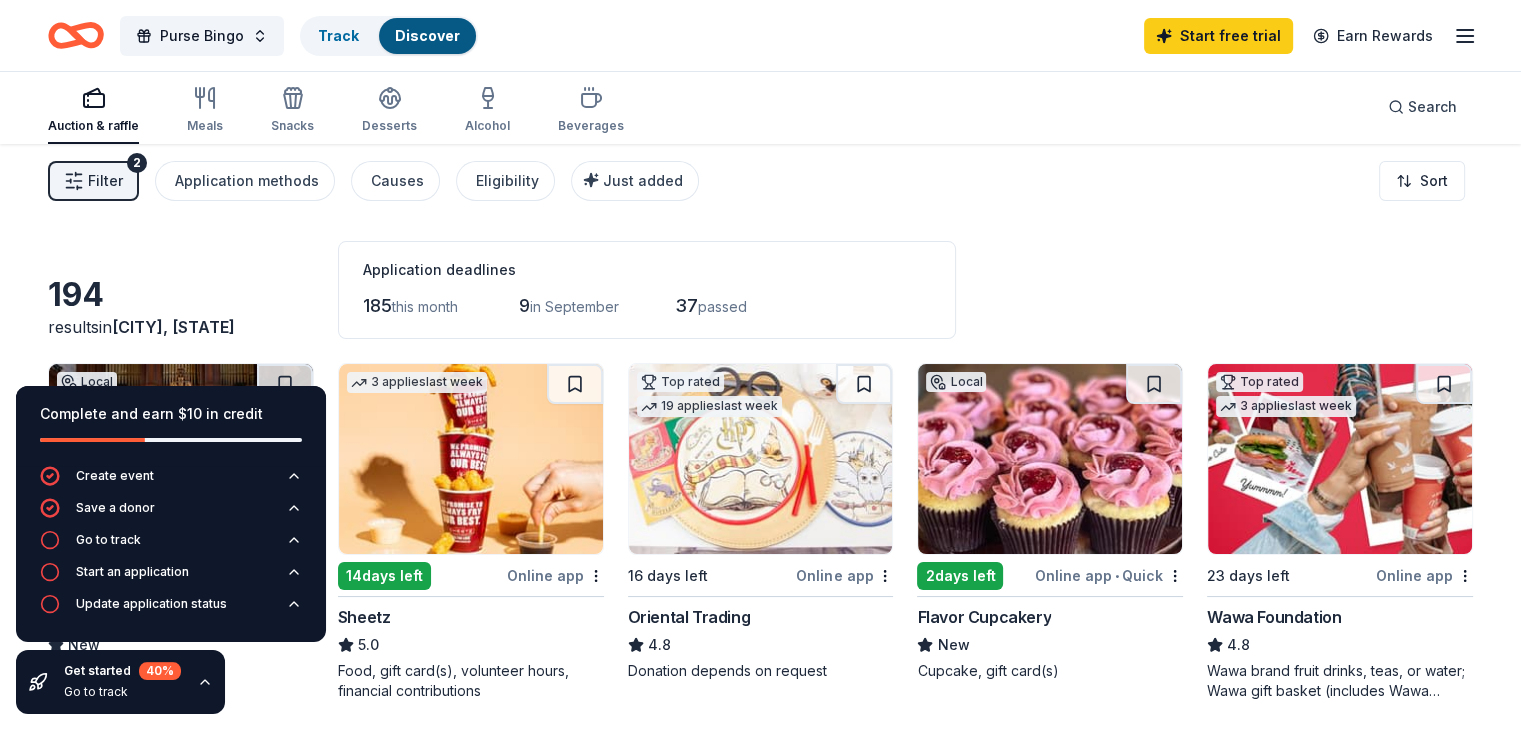 scroll, scrollTop: 0, scrollLeft: 0, axis: both 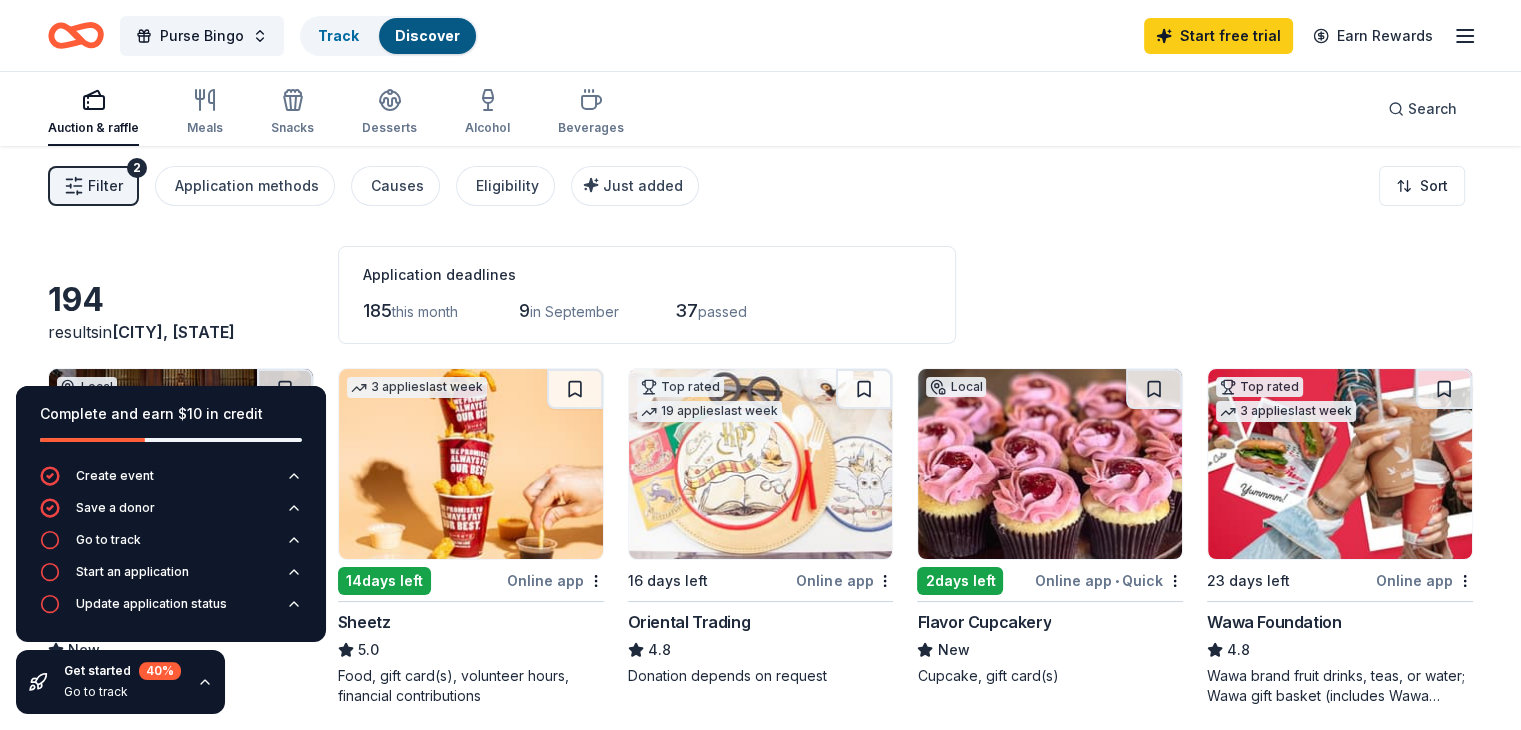 click on "194 results  in  Brooklyn Park, MD Application deadlines 185  this month 9  in September 37  passed Local 2  days left Online app • Quick Strathmore New Ticket(s) 3   applies  last week 14  days left Online app Sheetz 5.0 Food, gift card(s), volunteer hours, financial contributions Top rated 19   applies  last week 16 days left Online app Oriental Trading 4.8 Donation depends on request Local 2  days left Online app • Quick Flavor Cupcakery New Cupcake, gift card(s) Top rated 3   applies  last week 23 days left Online app Wawa Foundation 4.8 Wawa brand fruit drinks, teas, or water; Wawa gift basket (includes Wawa products and coupons) Top rated 14   applies  last week 14  days left Online app • Quick BarkBox 5.0 Dog toy(s), dog food Local 14  days left Online app • Quick Southern Maryland Blue Crabs New Ticket(s) Top rated 7   applies  last week 14  days left Online app Cooper's Hawk Winery and Restaurants 5.0 Lux Tasting for Four, CH Cares Magnum Package 1   apply  last week 14  days left Online app" at bounding box center [760, 1430] 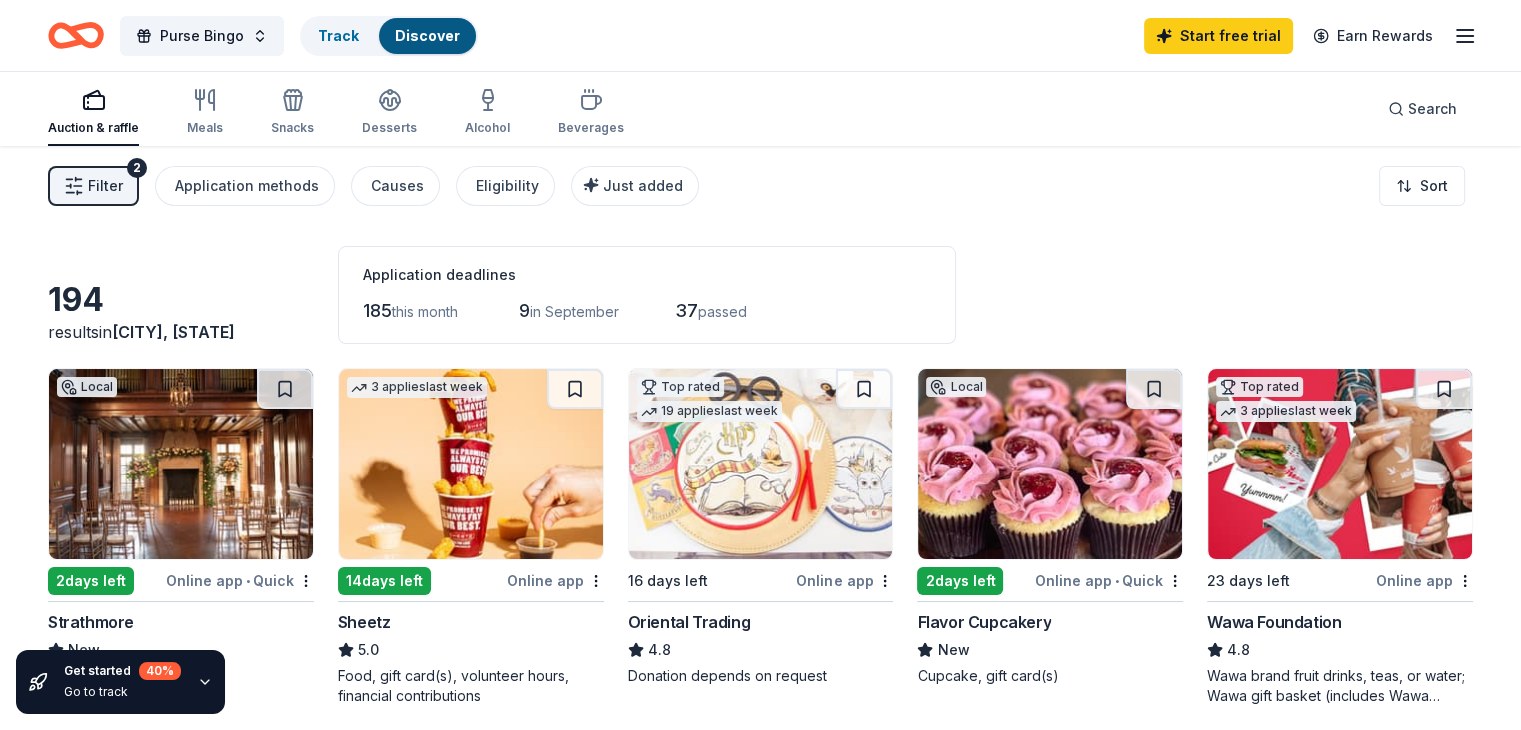 scroll, scrollTop: 100, scrollLeft: 0, axis: vertical 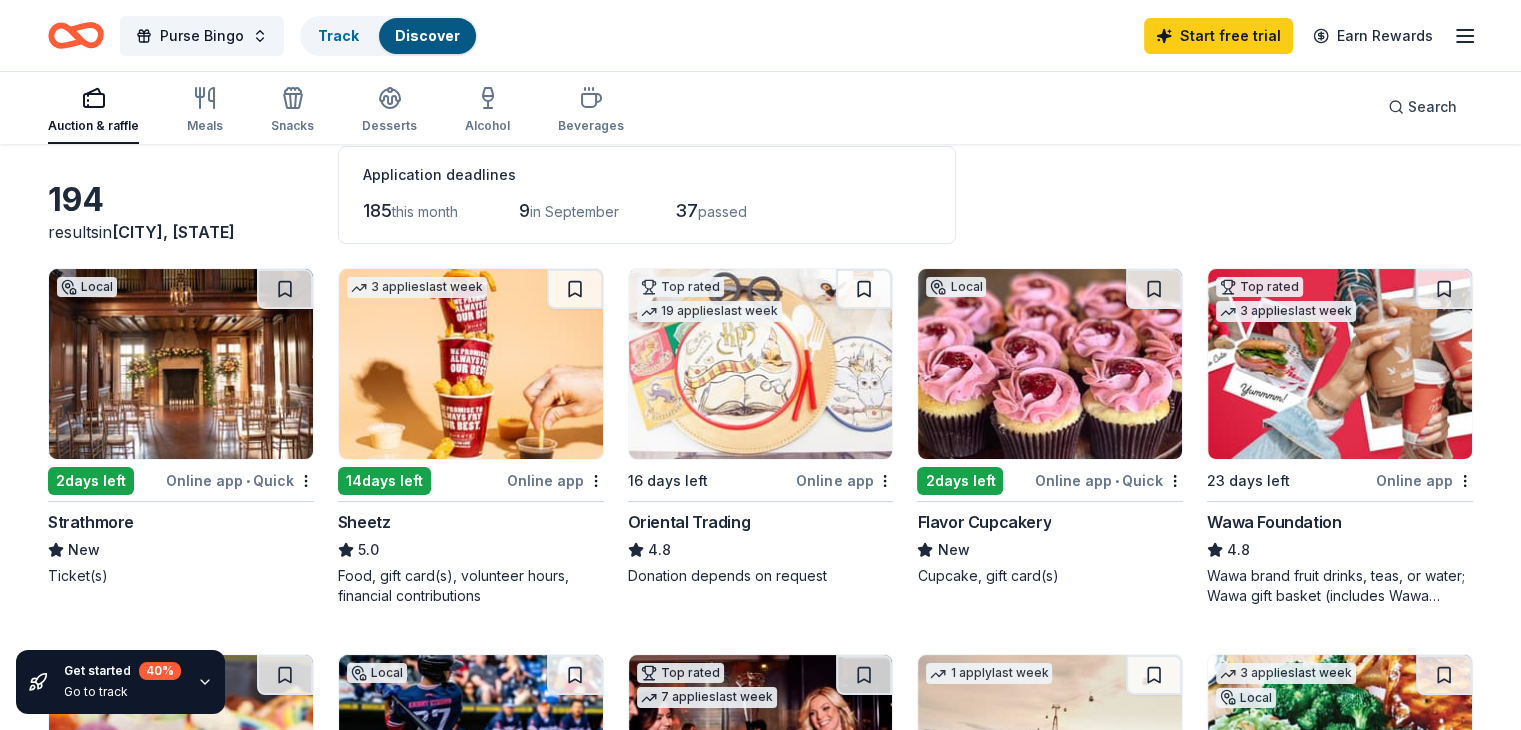click at bounding box center [181, 364] 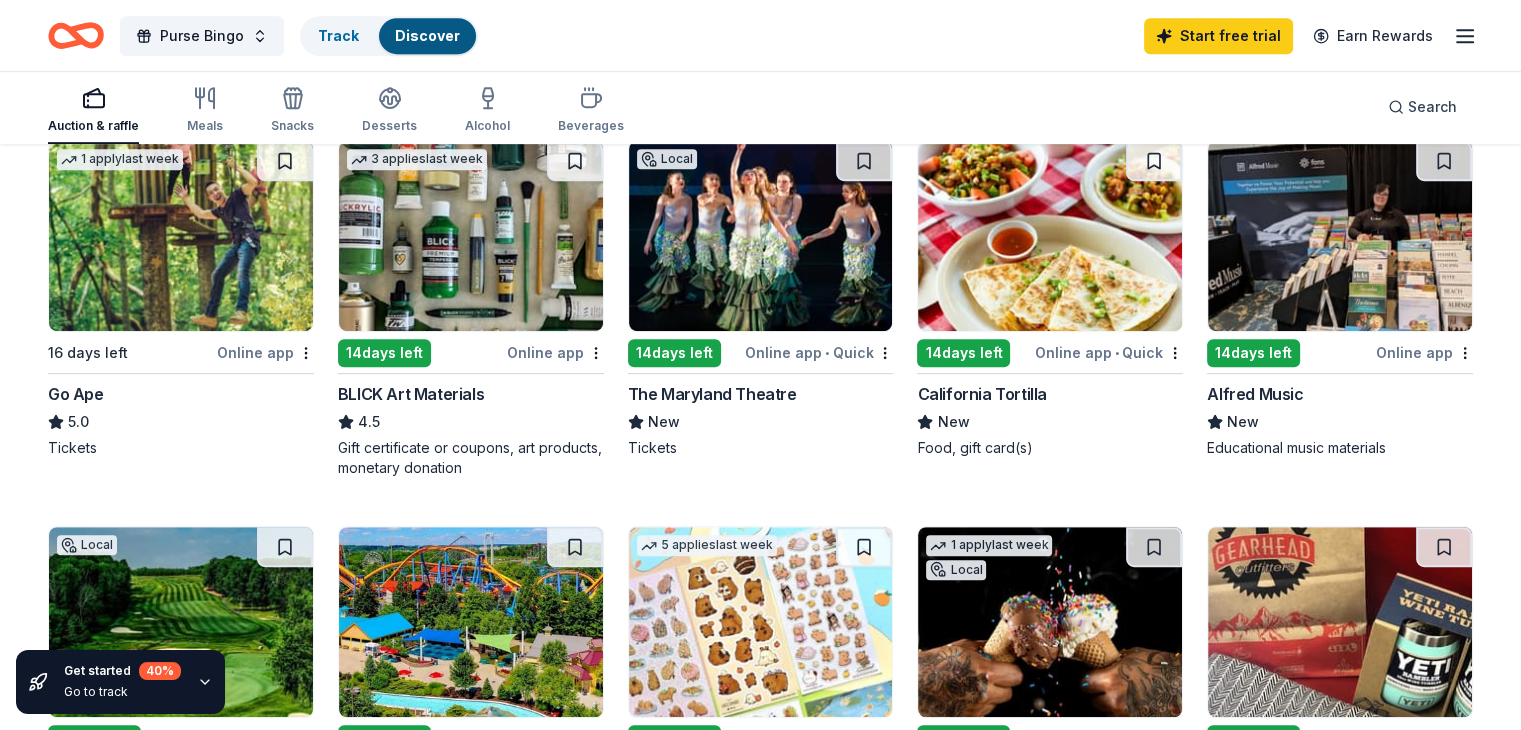 scroll, scrollTop: 900, scrollLeft: 0, axis: vertical 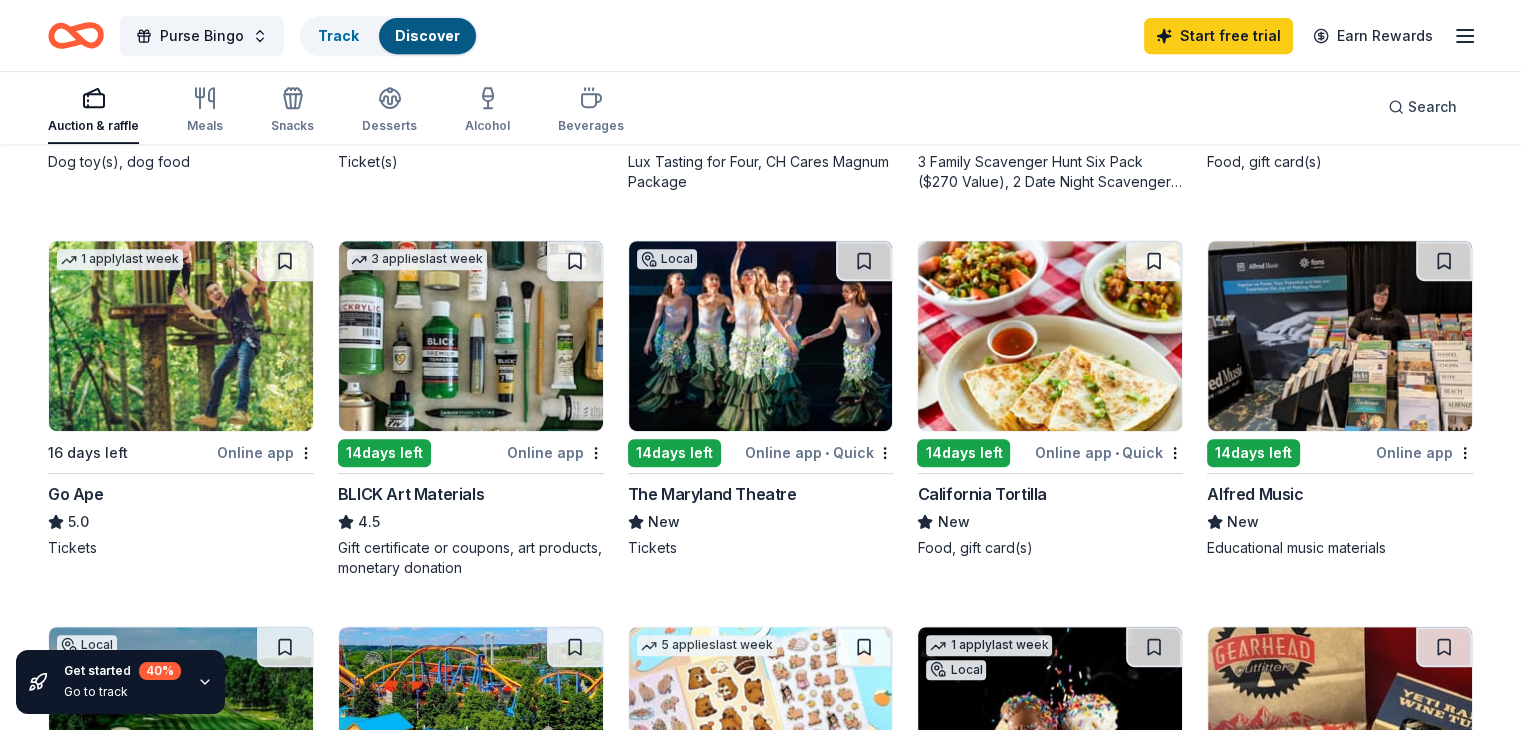 click at bounding box center (471, 336) 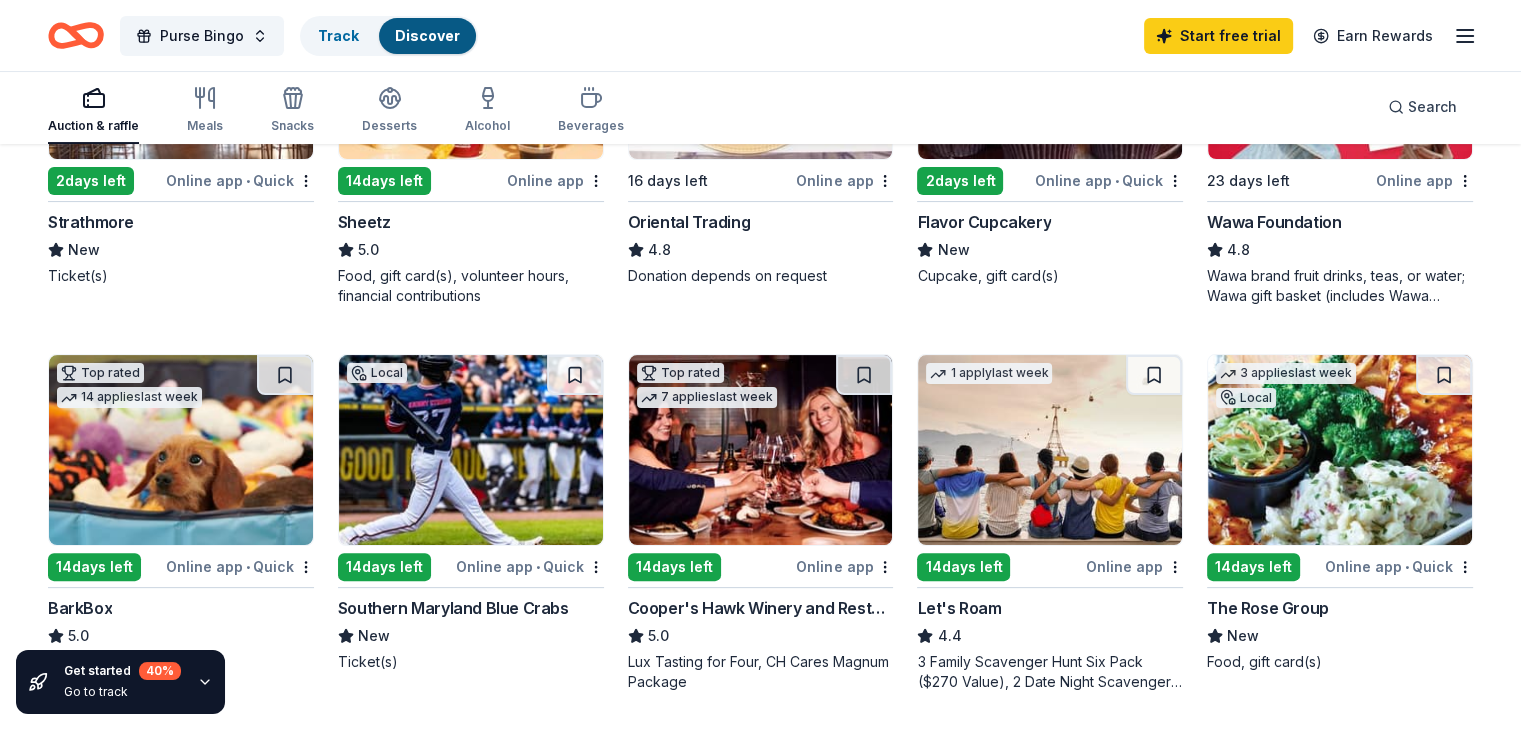 scroll, scrollTop: 600, scrollLeft: 0, axis: vertical 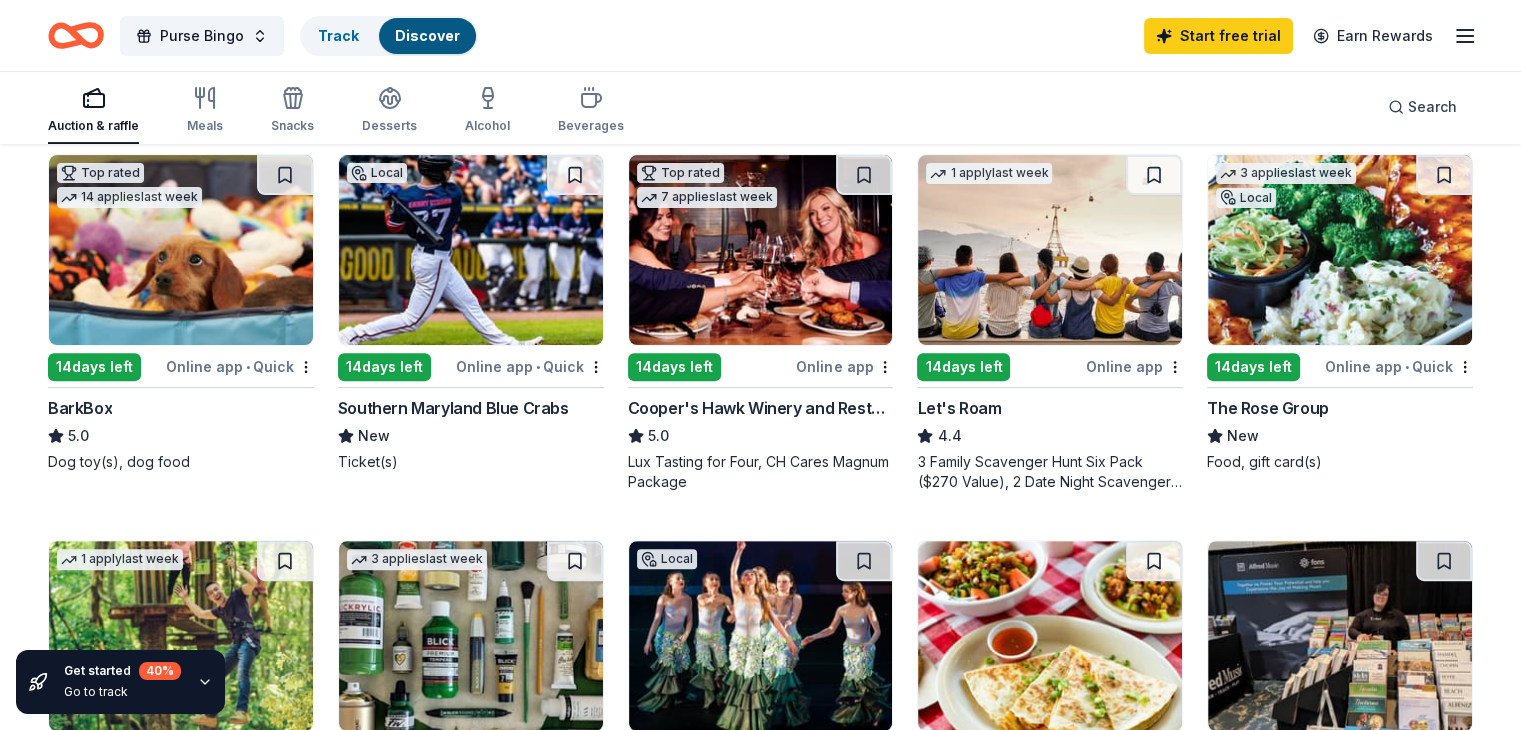 click at bounding box center (471, 250) 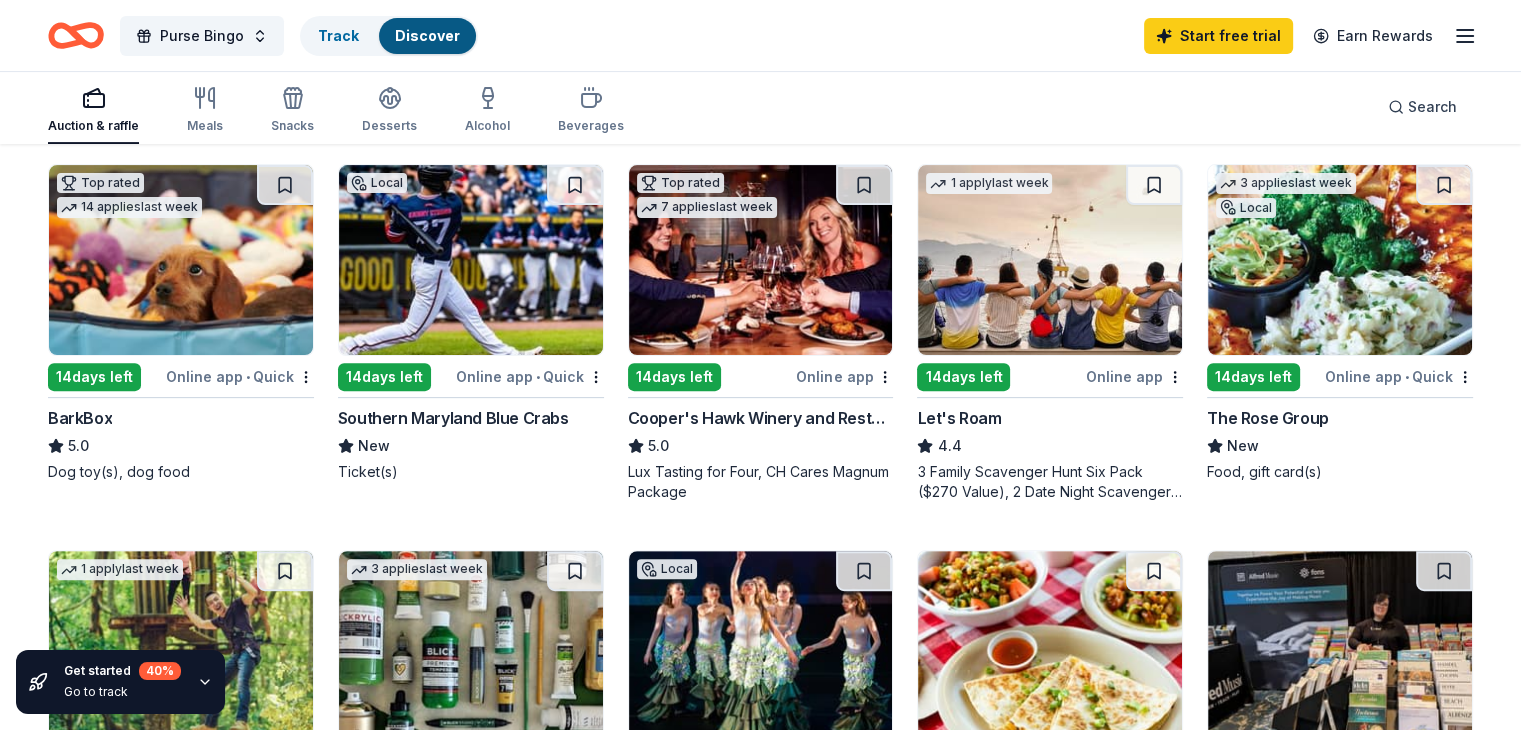 scroll, scrollTop: 600, scrollLeft: 0, axis: vertical 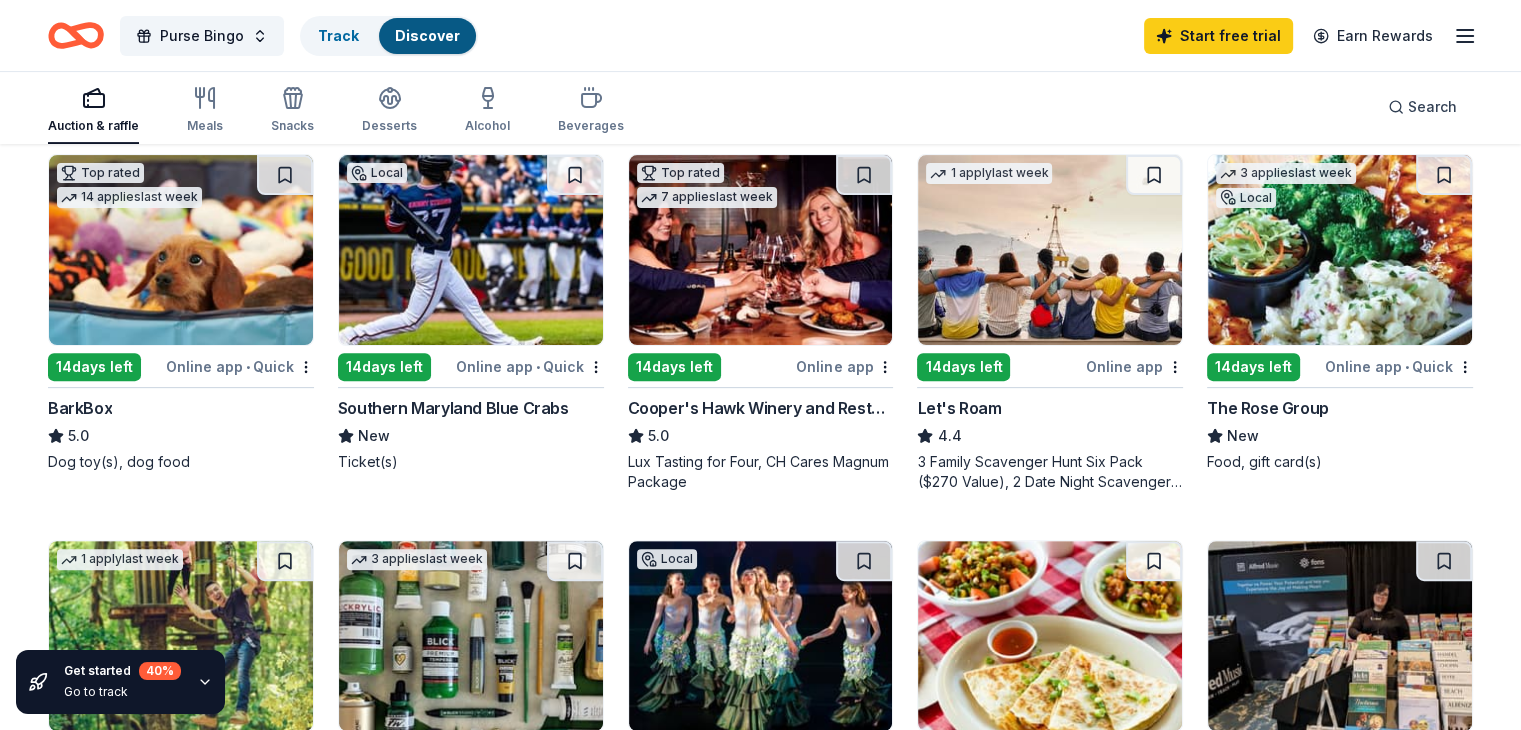 click at bounding box center [1050, 250] 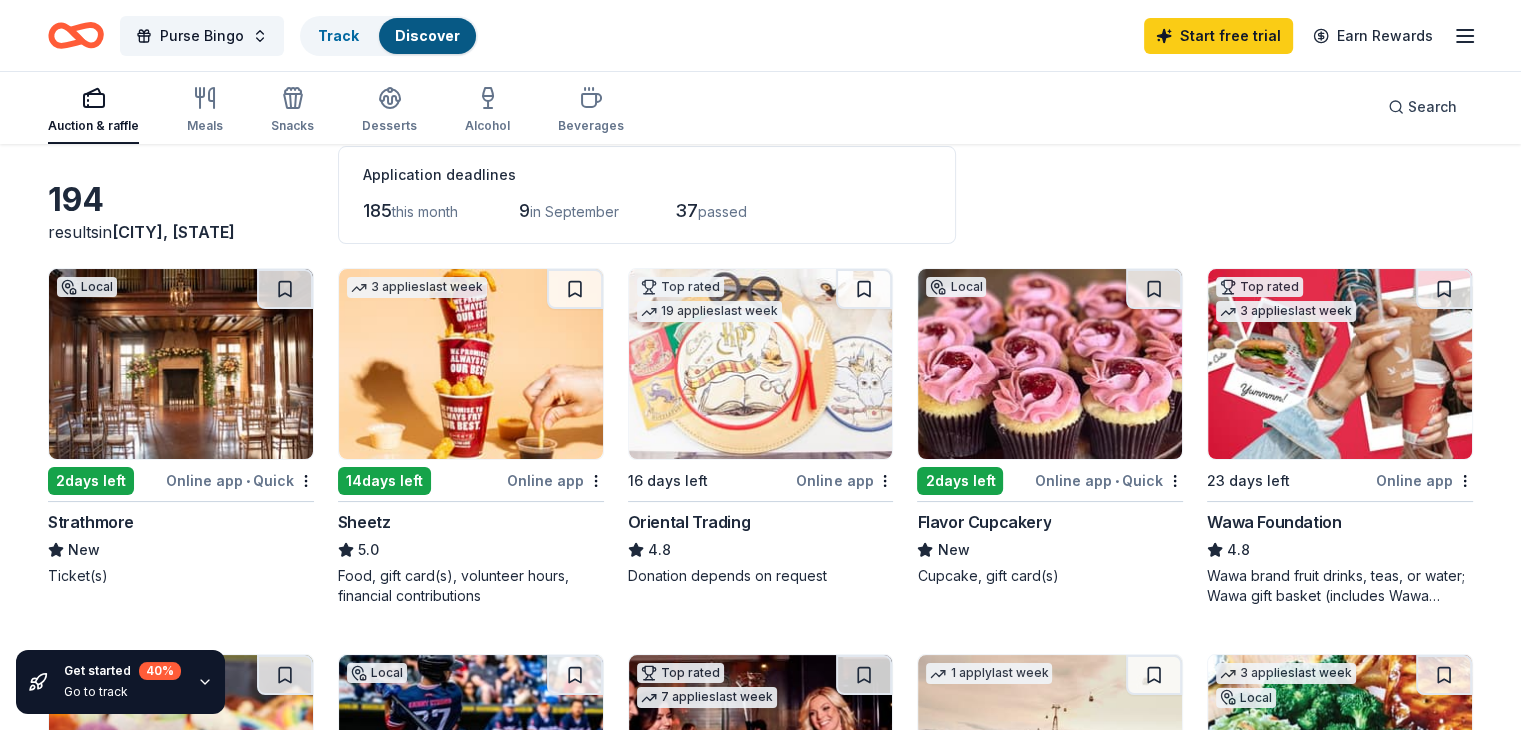scroll, scrollTop: 0, scrollLeft: 0, axis: both 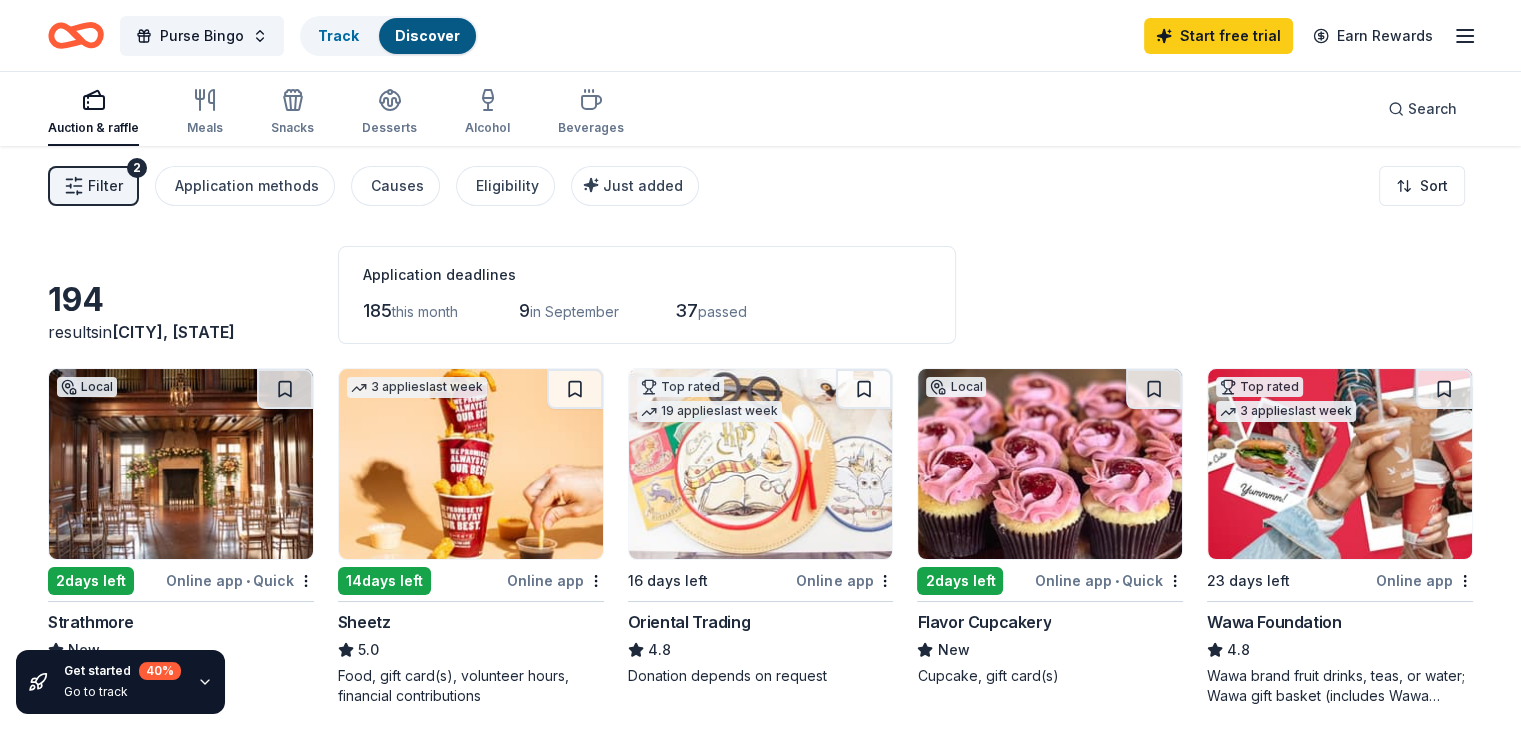 click at bounding box center (761, 464) 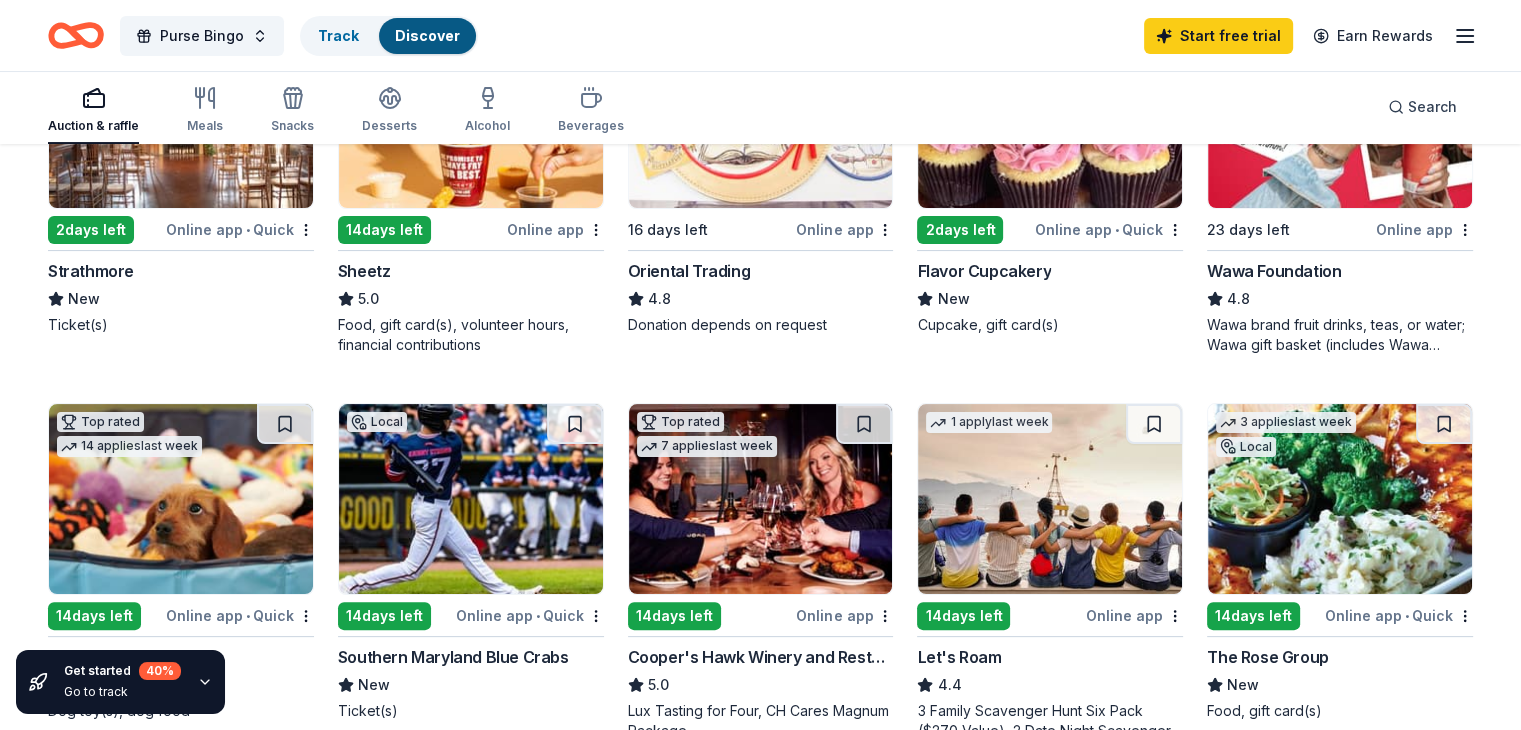 scroll, scrollTop: 400, scrollLeft: 0, axis: vertical 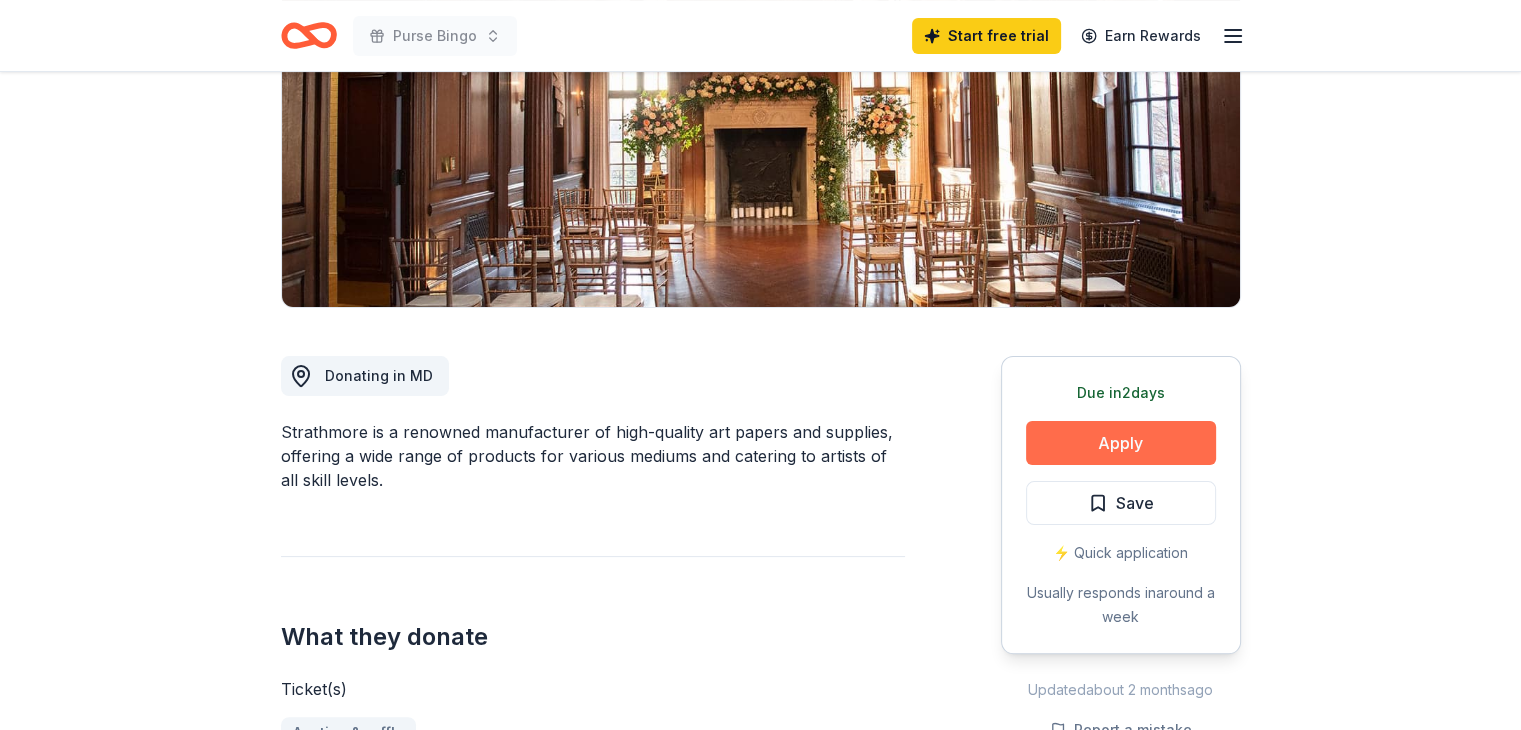 click on "Apply" at bounding box center [1121, 443] 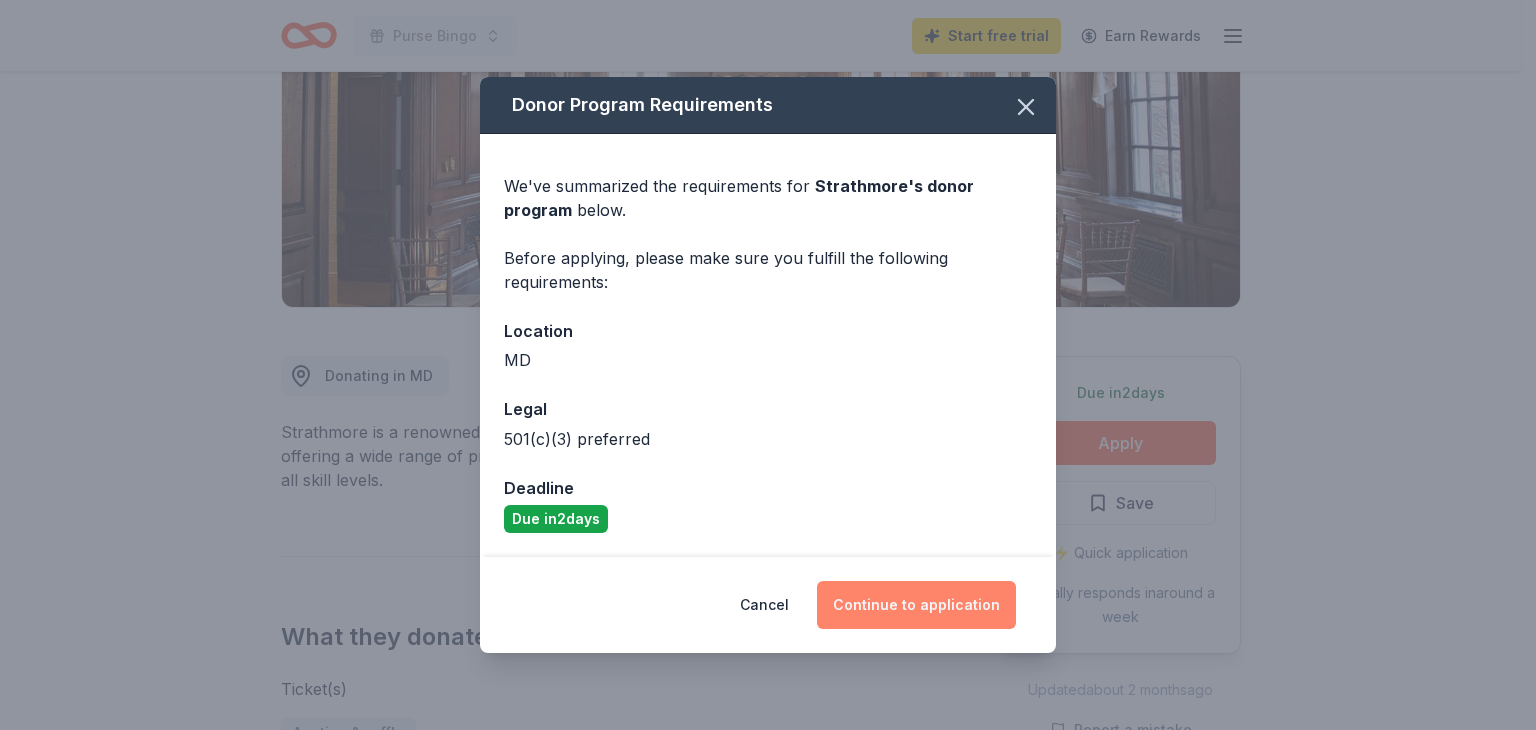 click on "Continue to application" at bounding box center (916, 605) 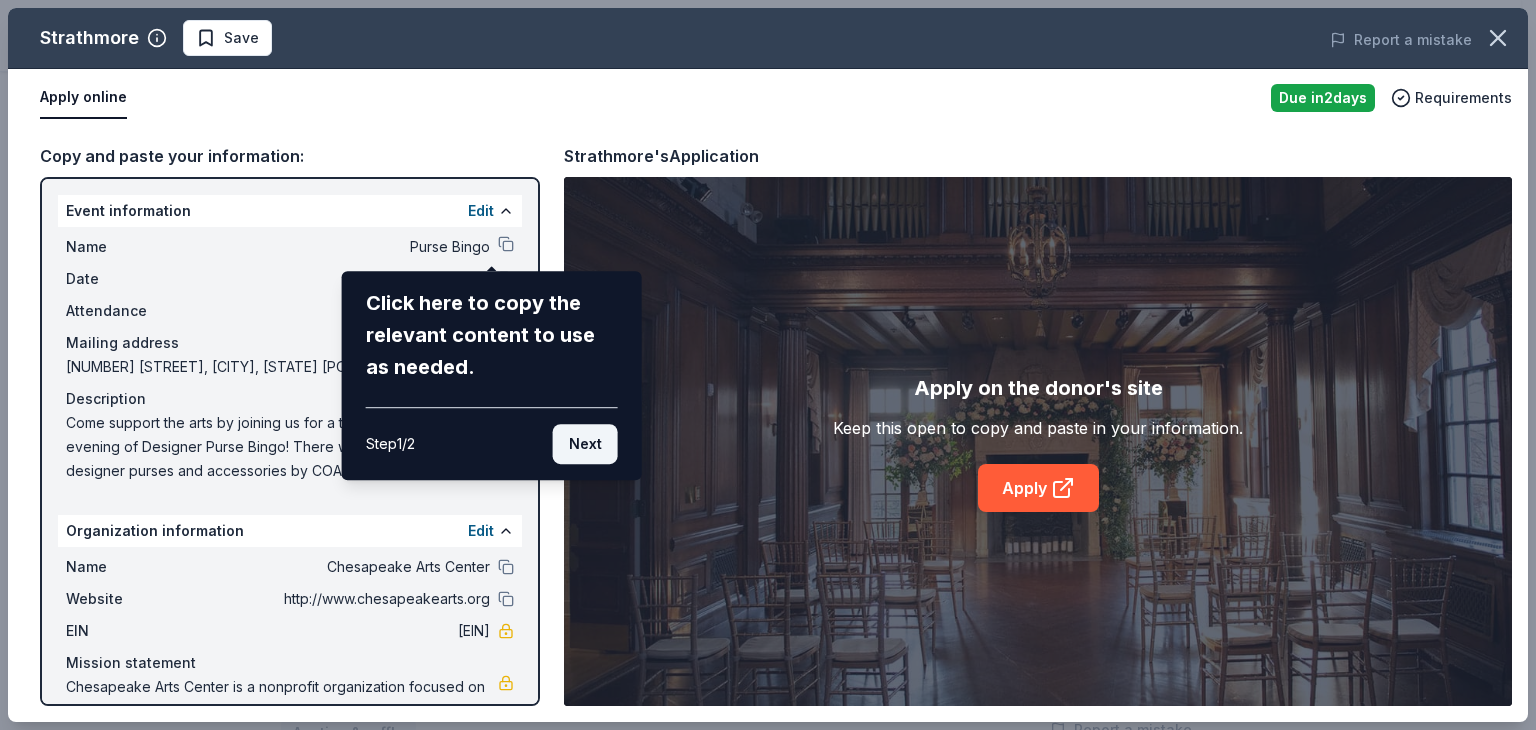 click on "Next" at bounding box center (585, 444) 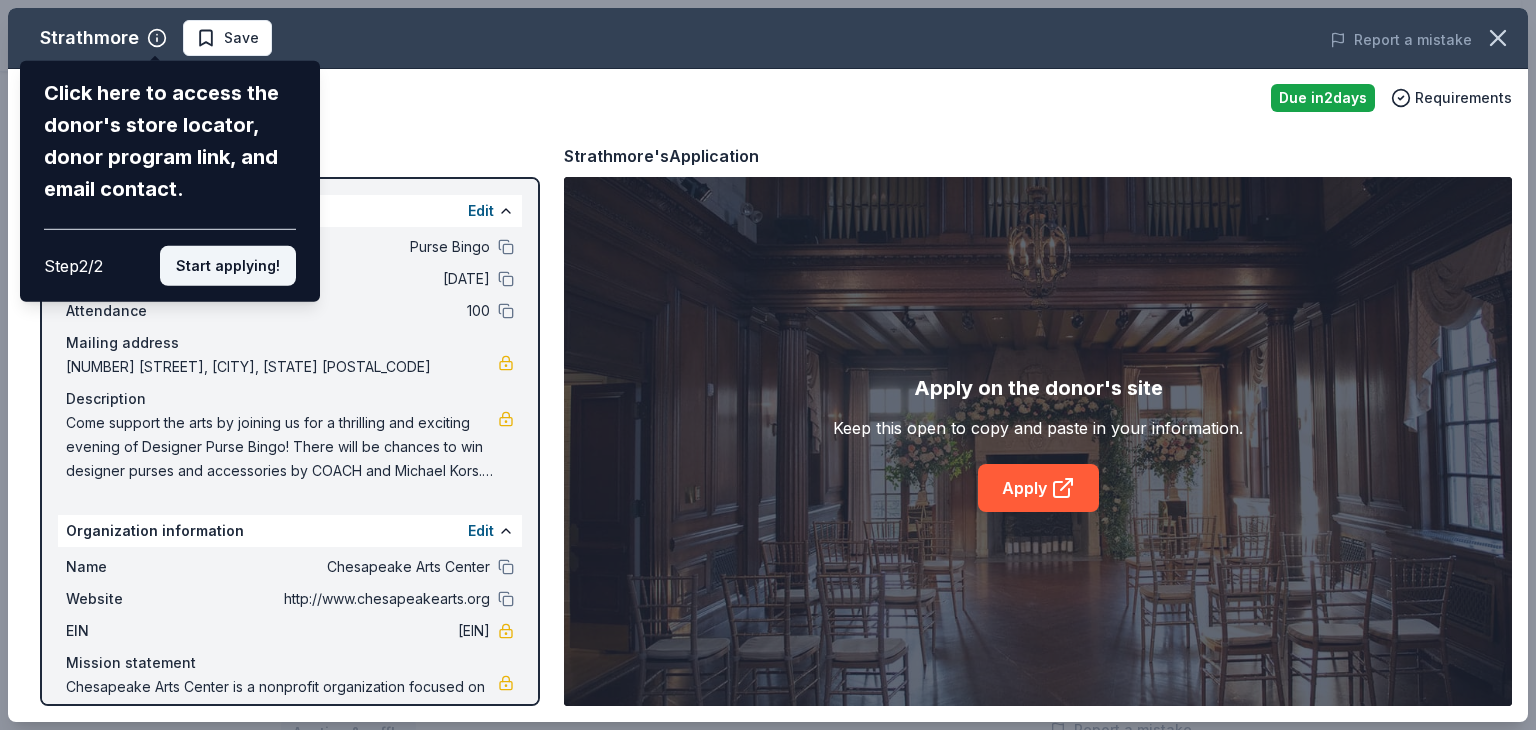 click on "Start applying!" at bounding box center [228, 266] 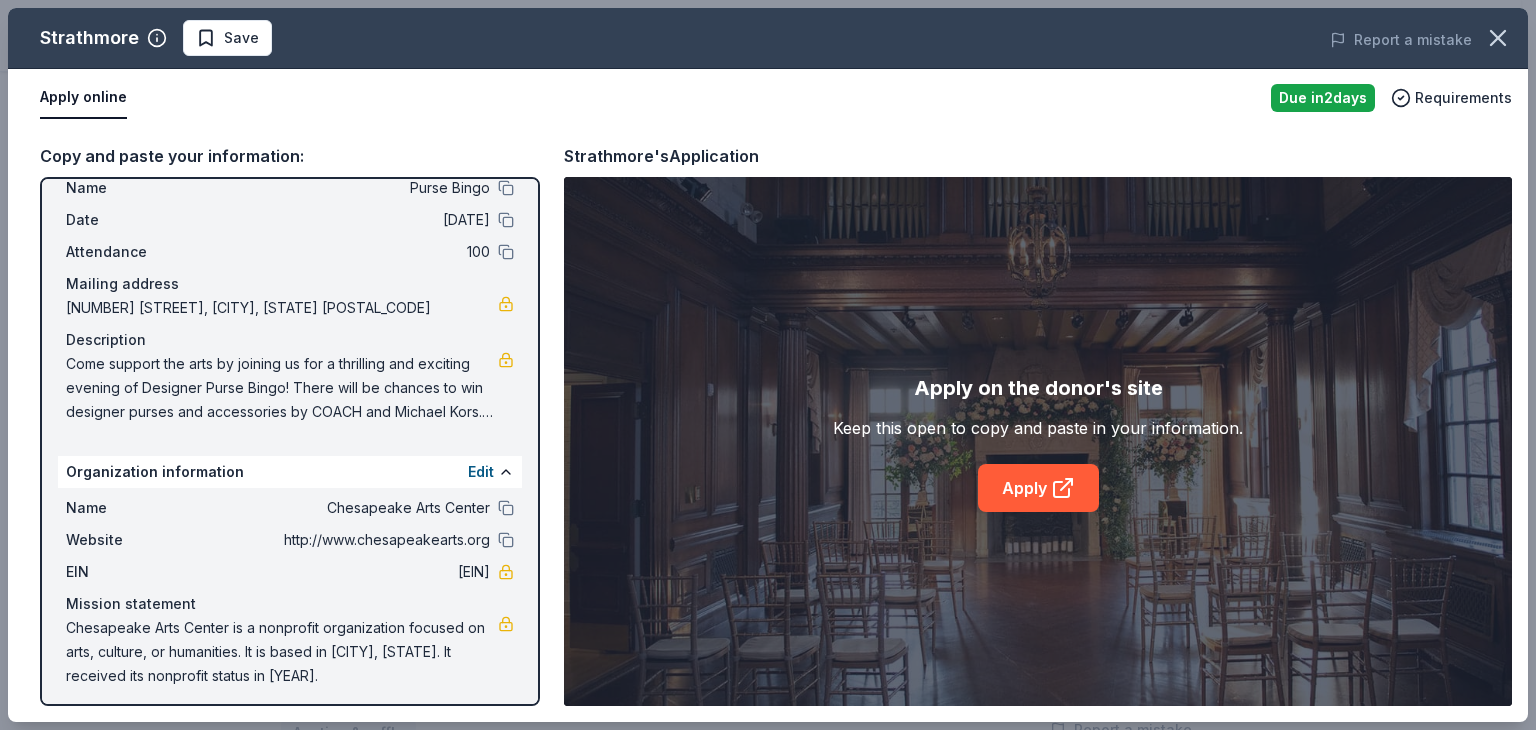 scroll, scrollTop: 66, scrollLeft: 0, axis: vertical 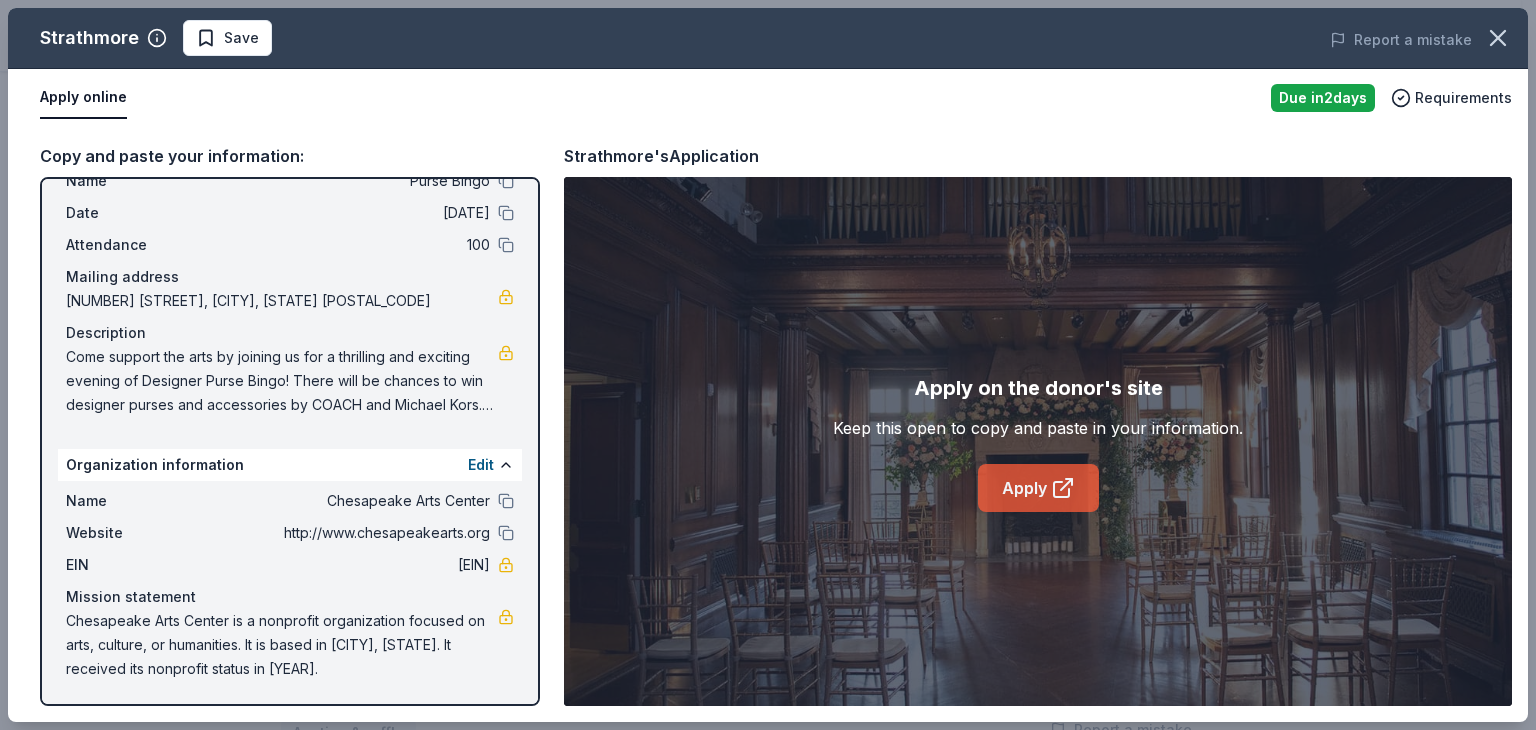 click on "Apply" at bounding box center [1038, 488] 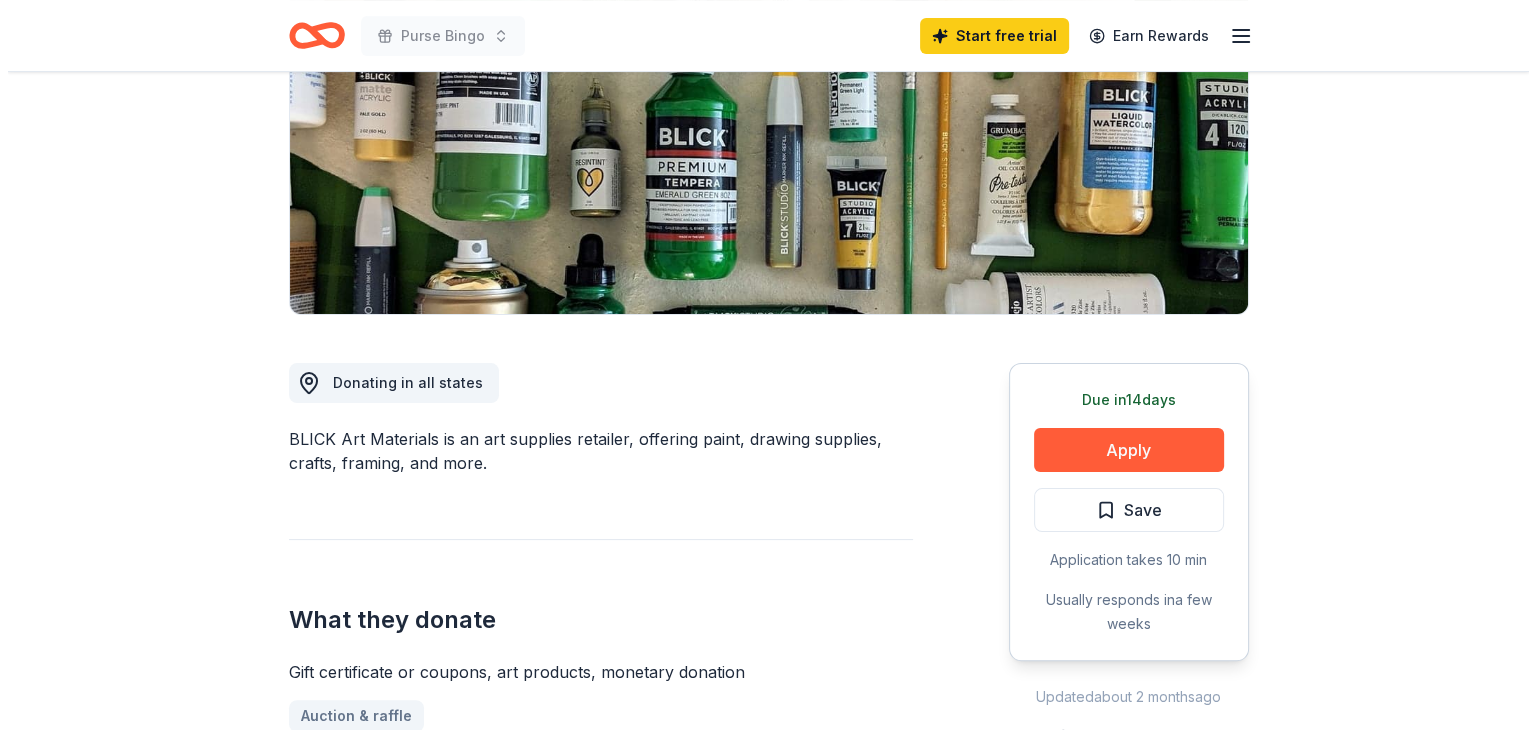 scroll, scrollTop: 300, scrollLeft: 0, axis: vertical 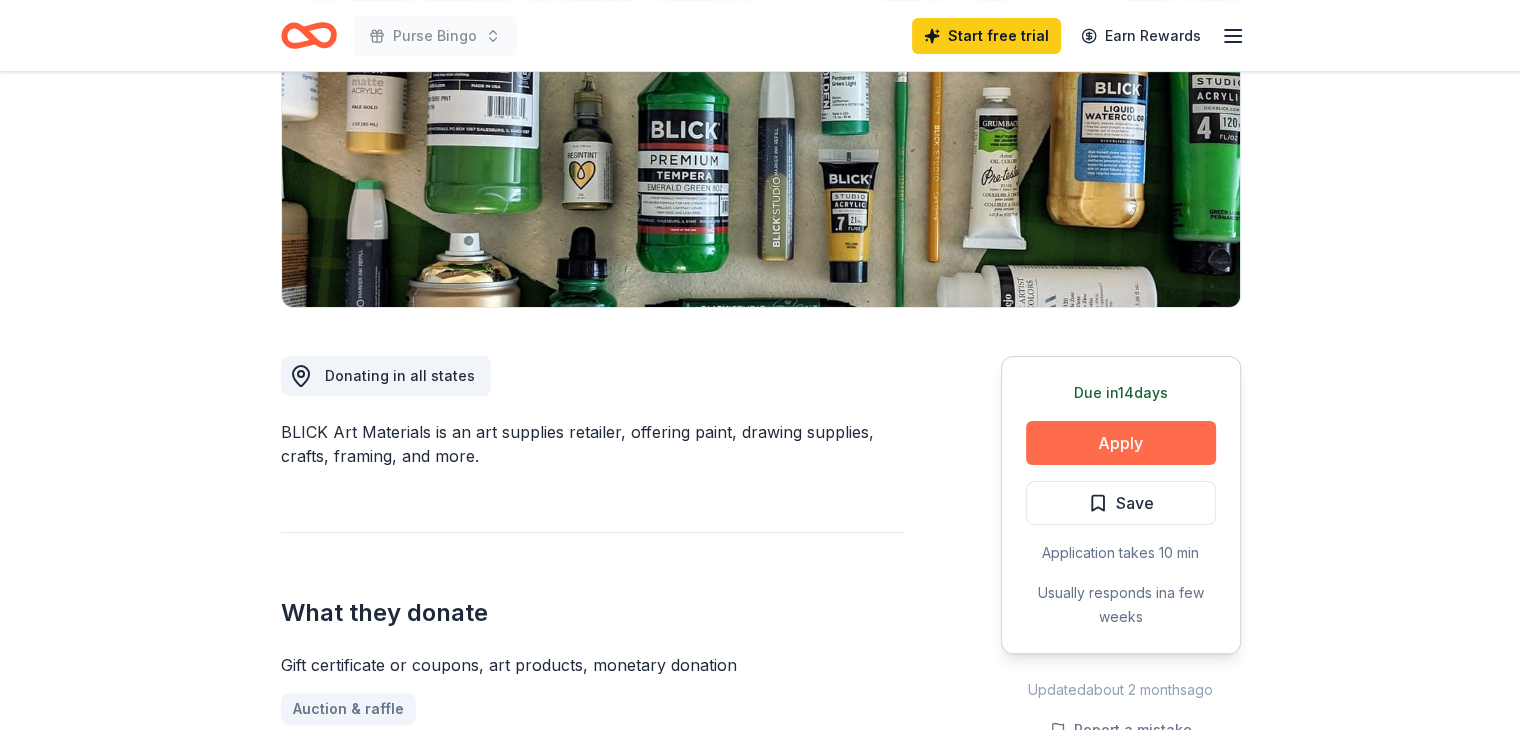 click on "Apply" at bounding box center (1121, 443) 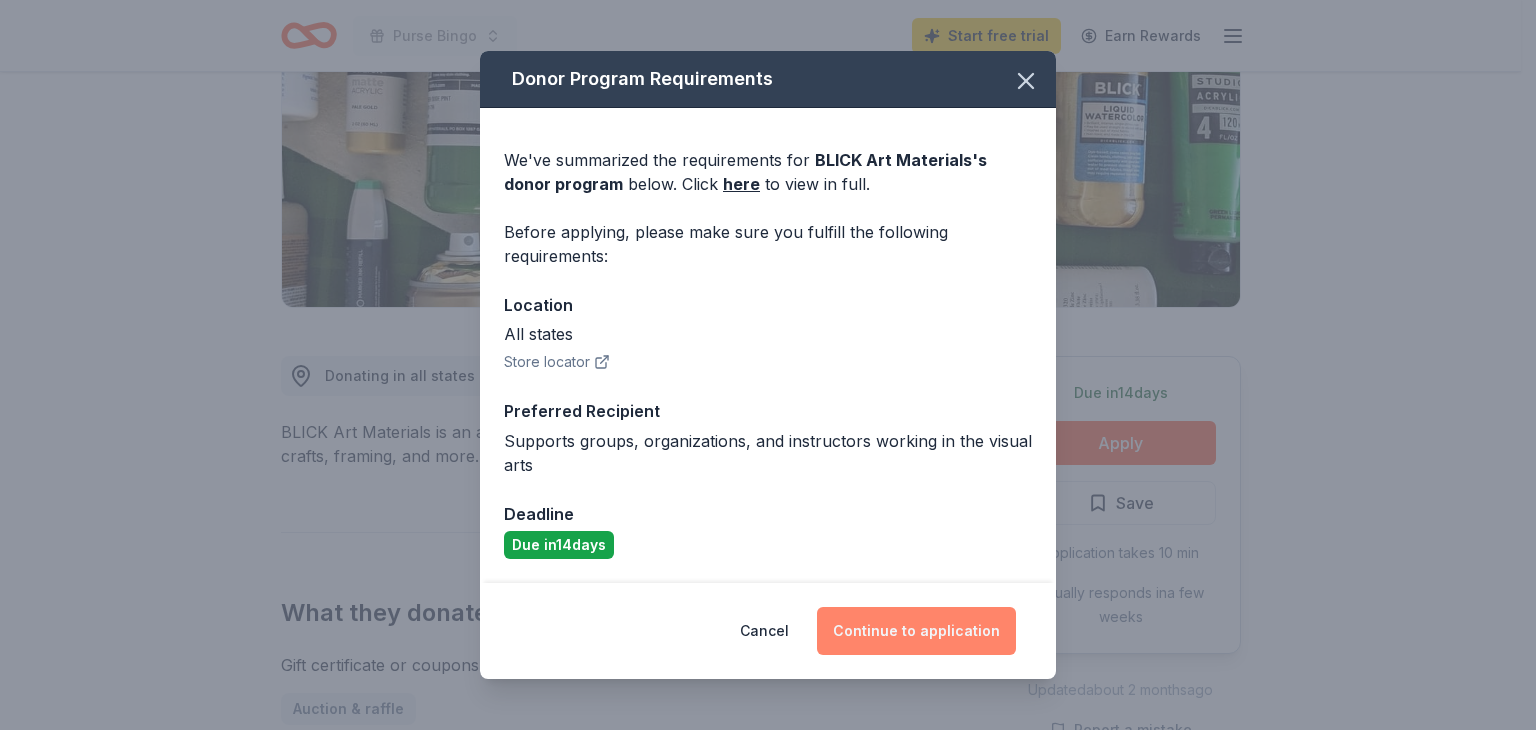 click on "Continue to application" at bounding box center (916, 631) 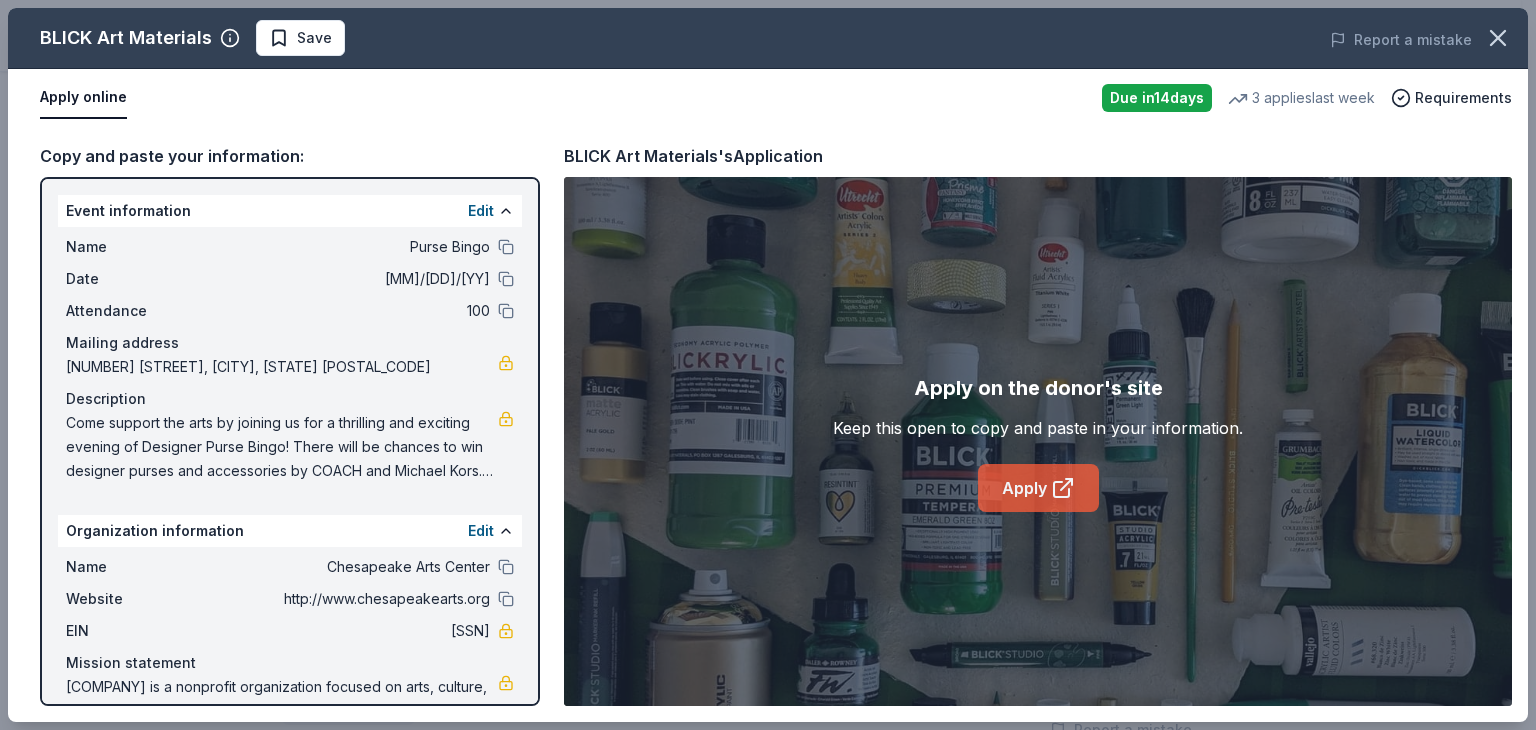 click on "Apply" at bounding box center (1038, 488) 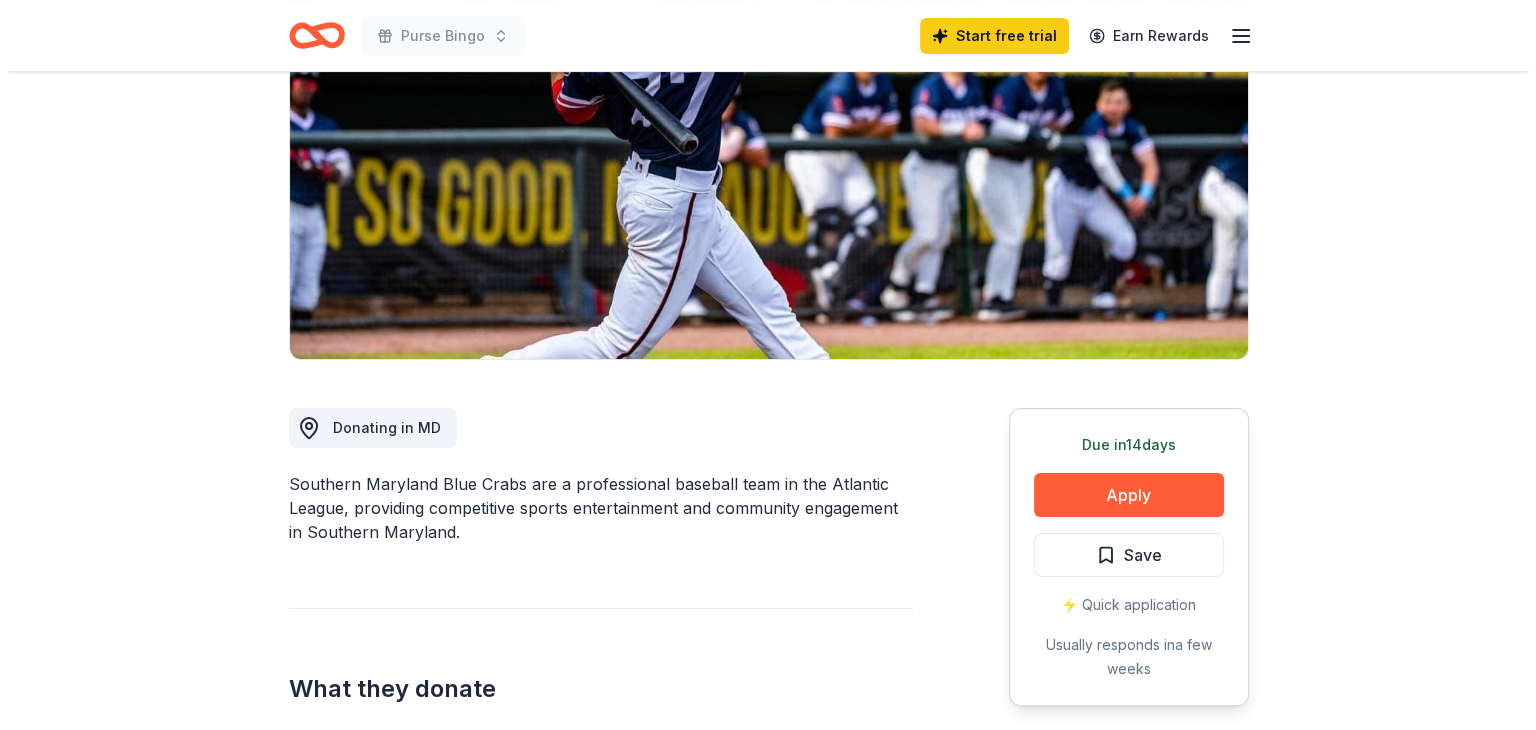 scroll, scrollTop: 400, scrollLeft: 0, axis: vertical 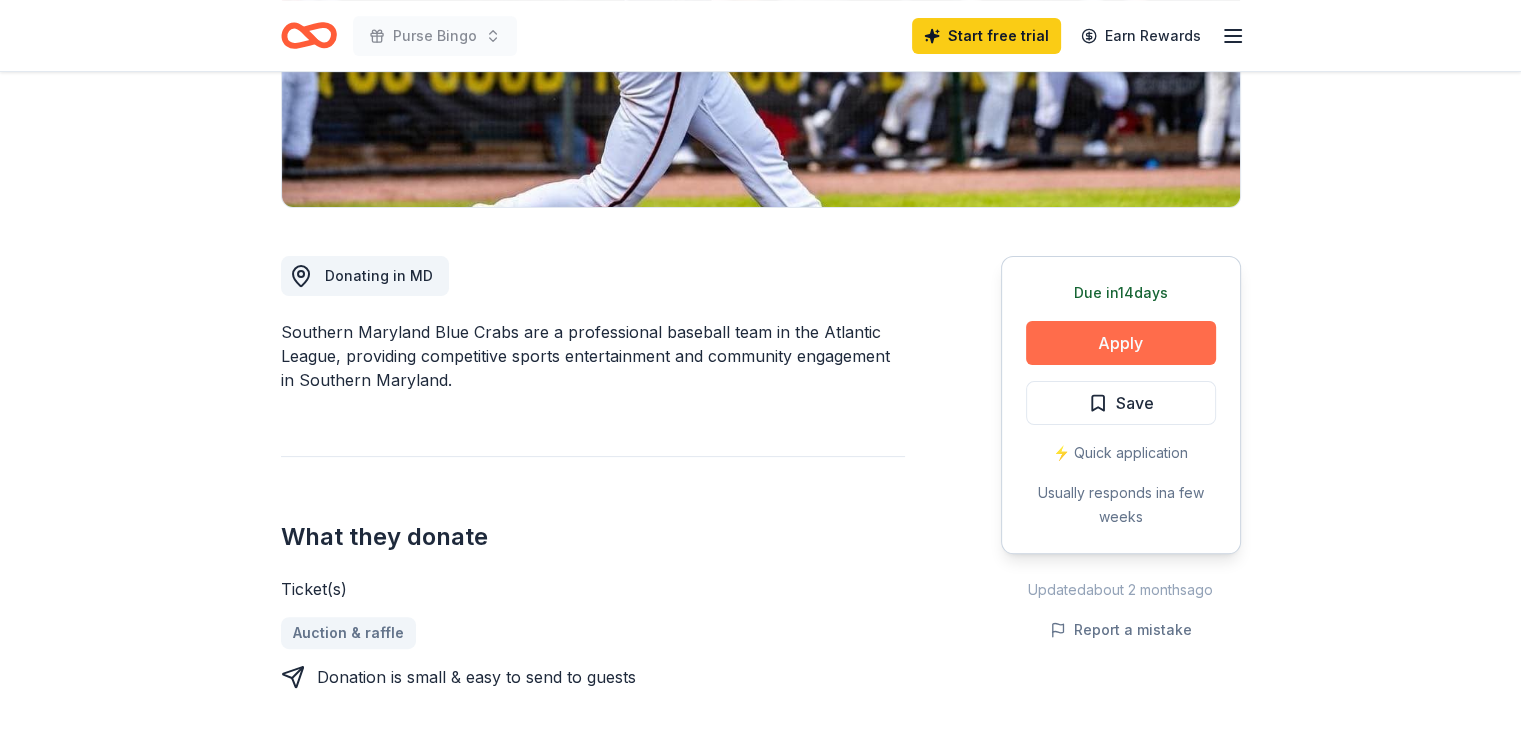 click on "Apply" at bounding box center [1121, 343] 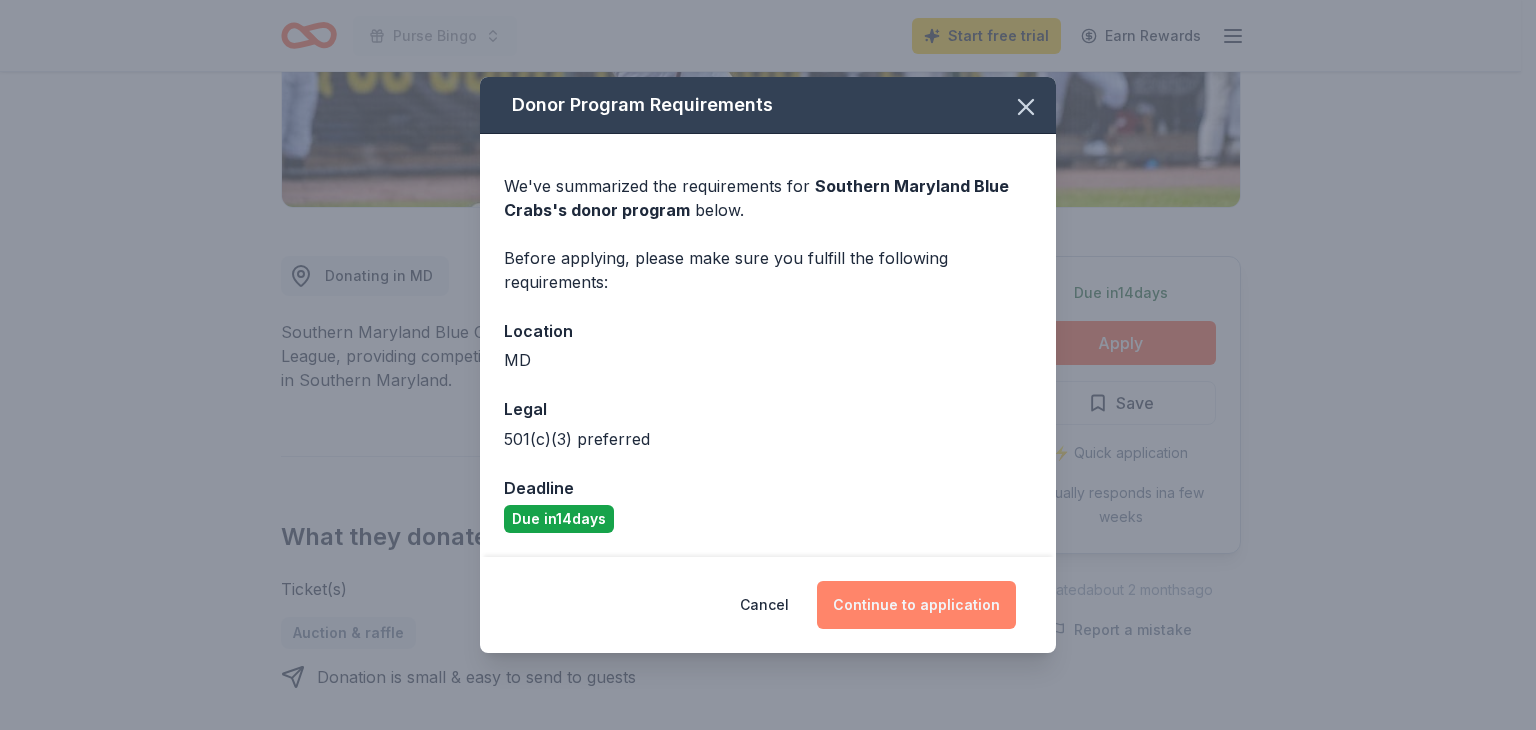 click on "Continue to application" at bounding box center [916, 605] 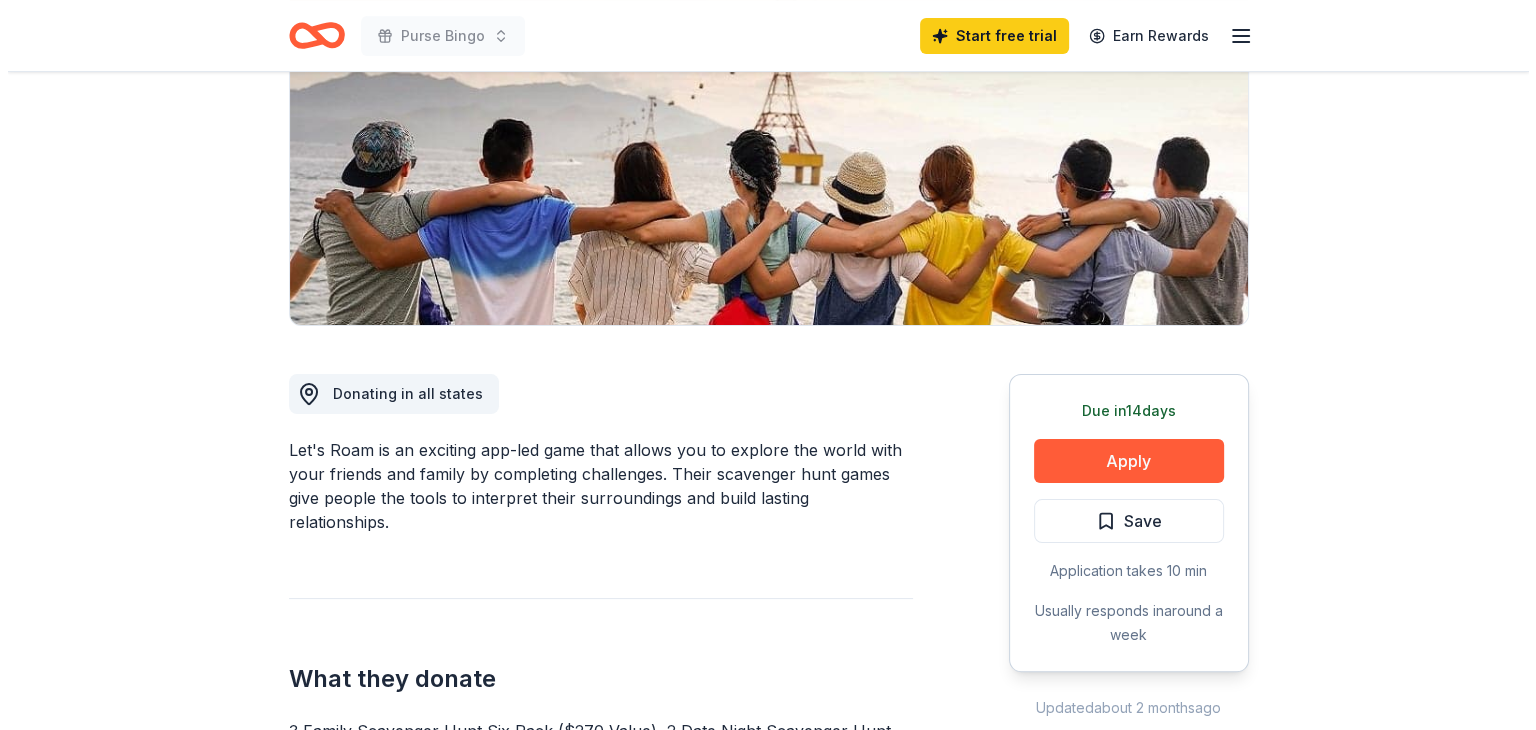 scroll, scrollTop: 500, scrollLeft: 0, axis: vertical 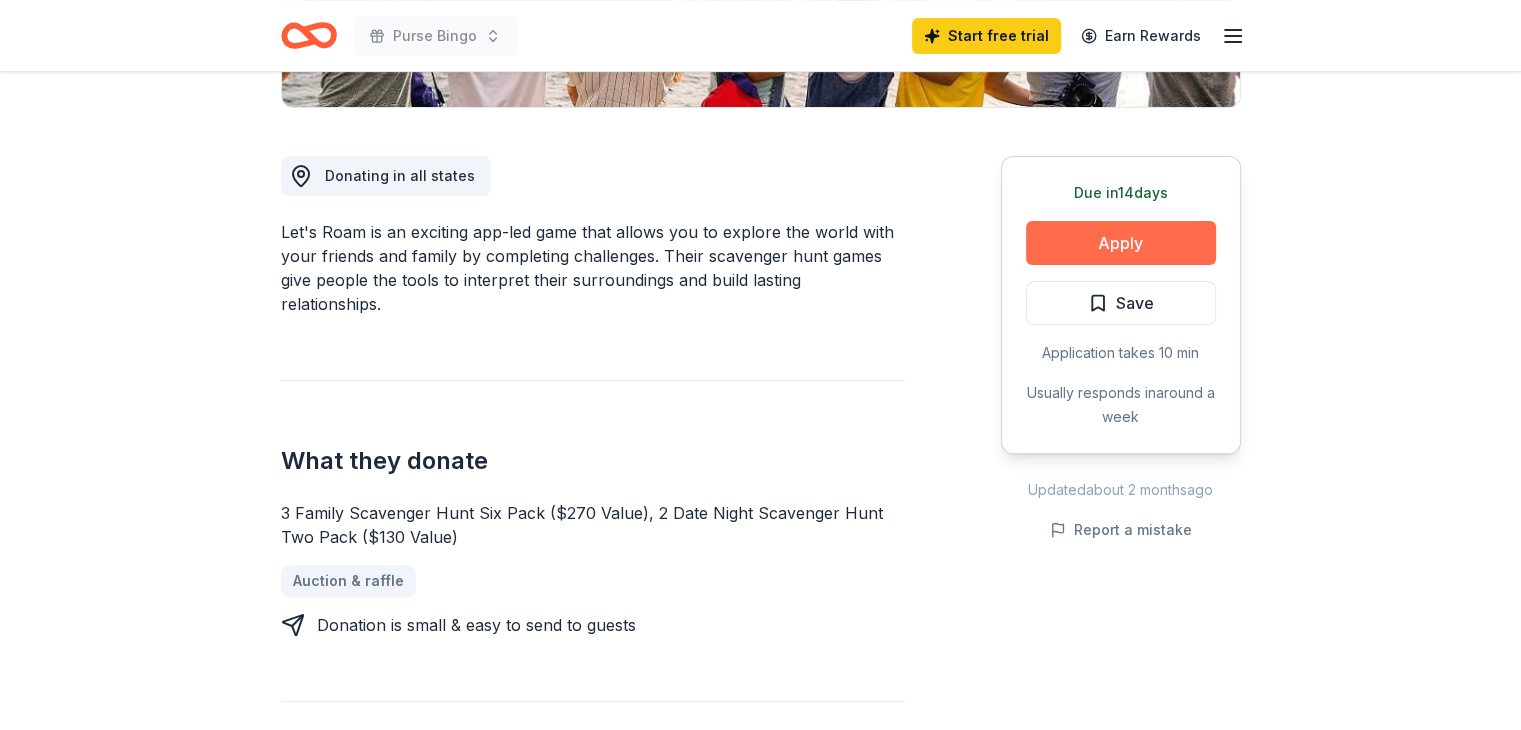 click on "Apply" at bounding box center [1121, 243] 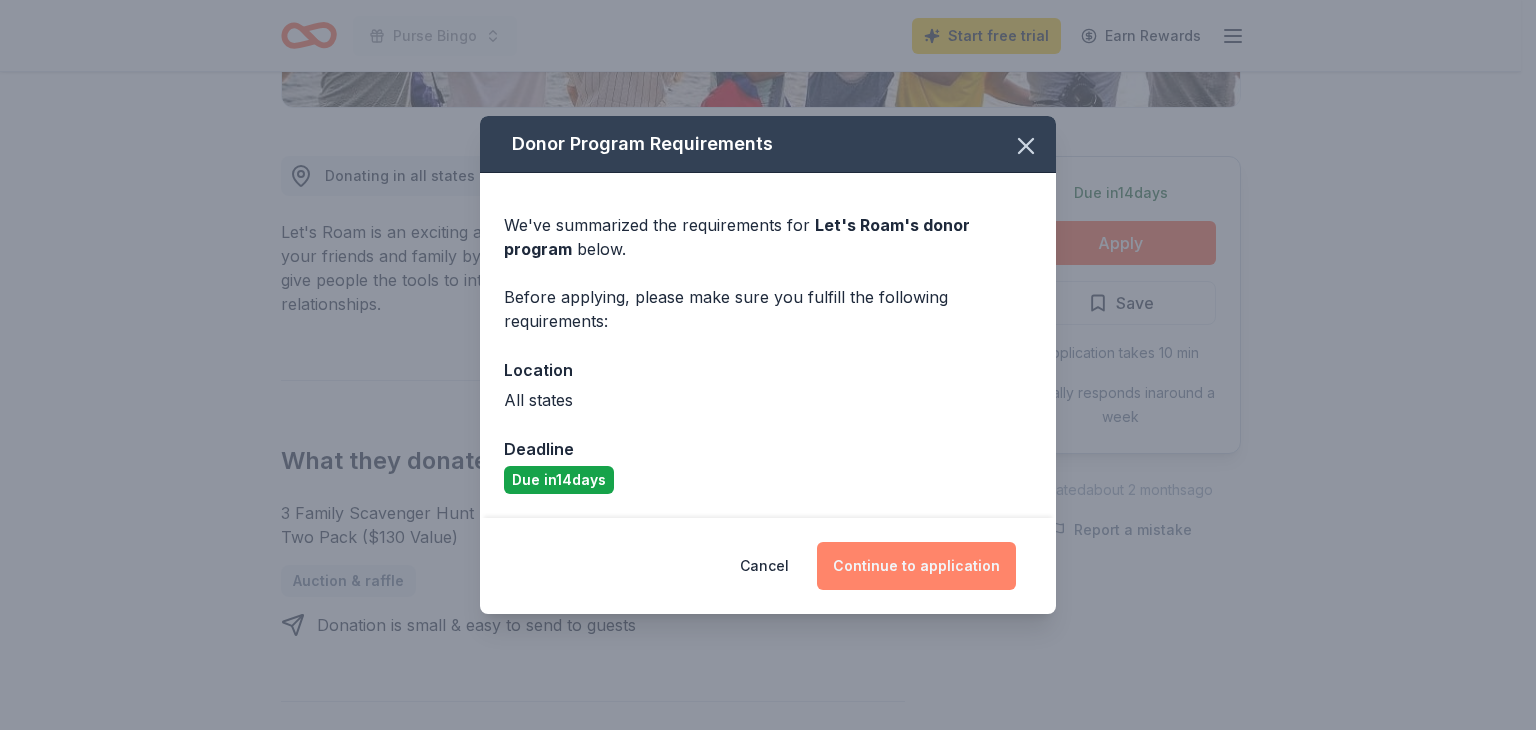 click on "Continue to application" at bounding box center [916, 566] 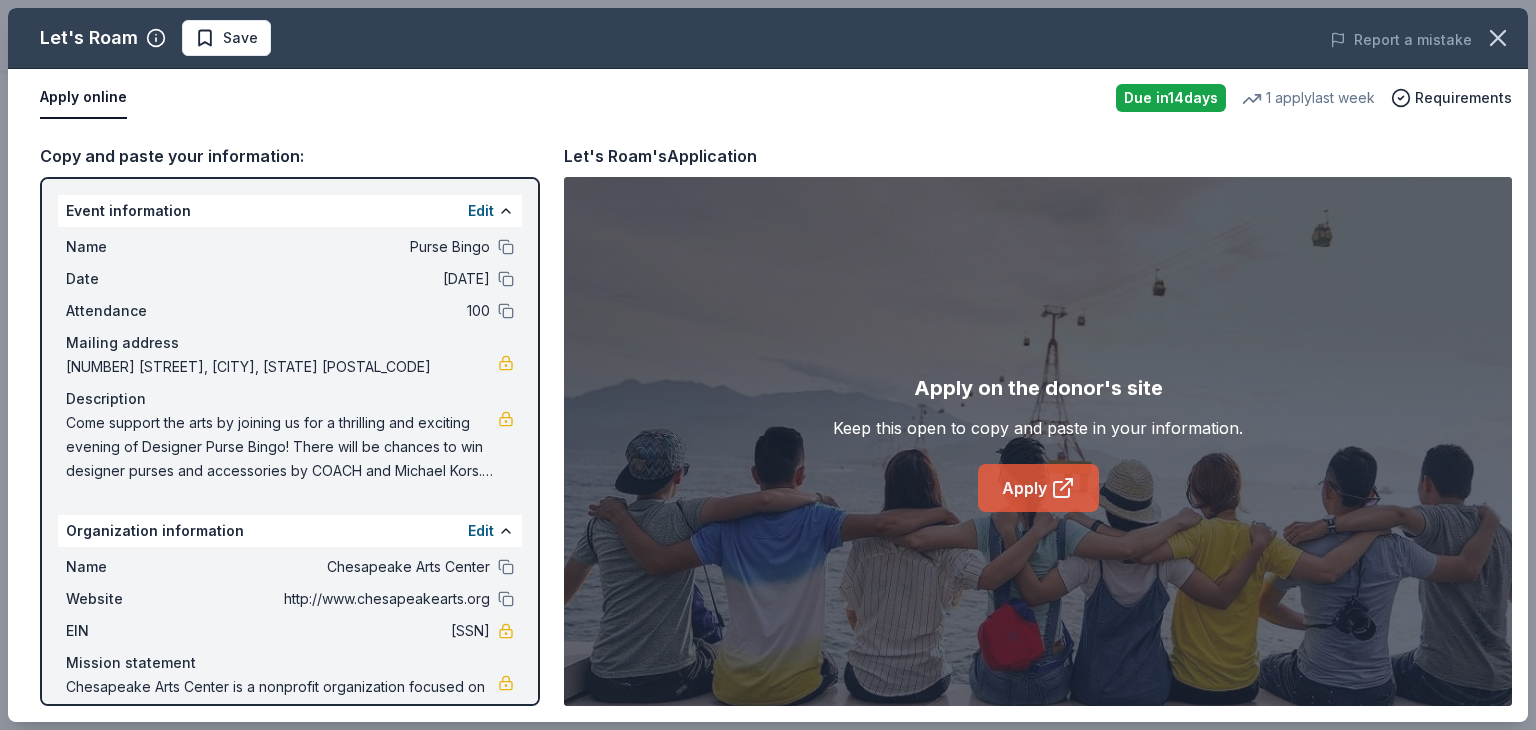 click 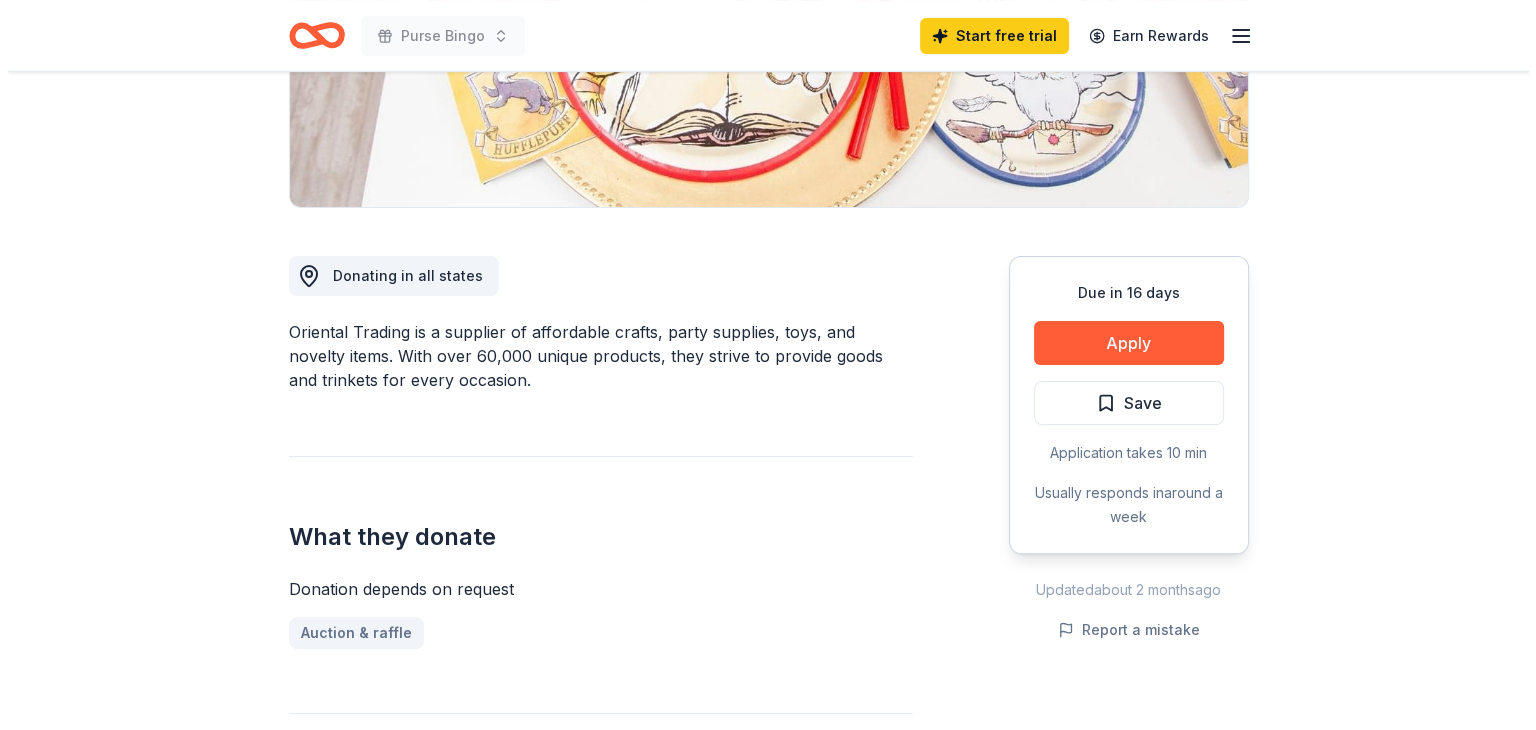 scroll, scrollTop: 500, scrollLeft: 0, axis: vertical 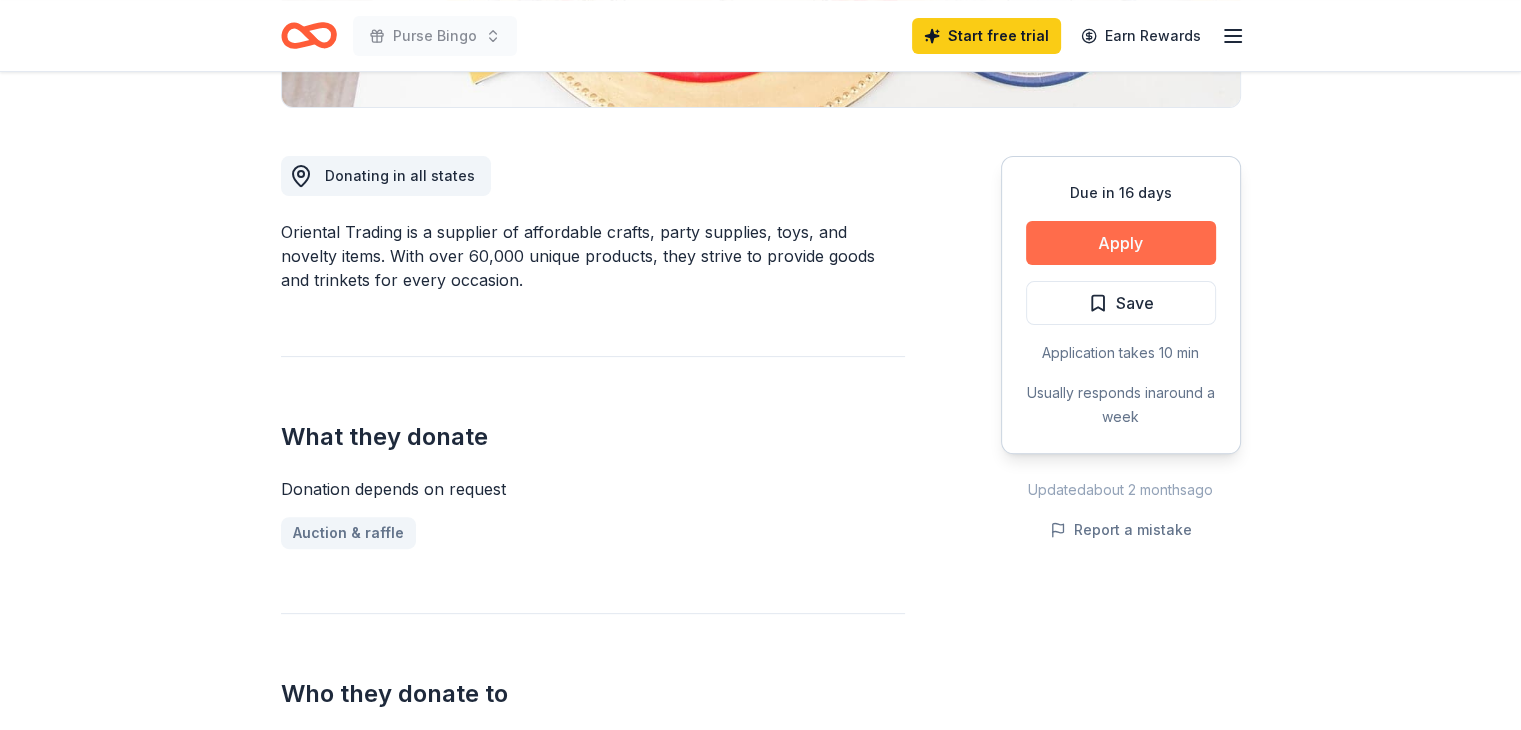 click on "Apply" at bounding box center (1121, 243) 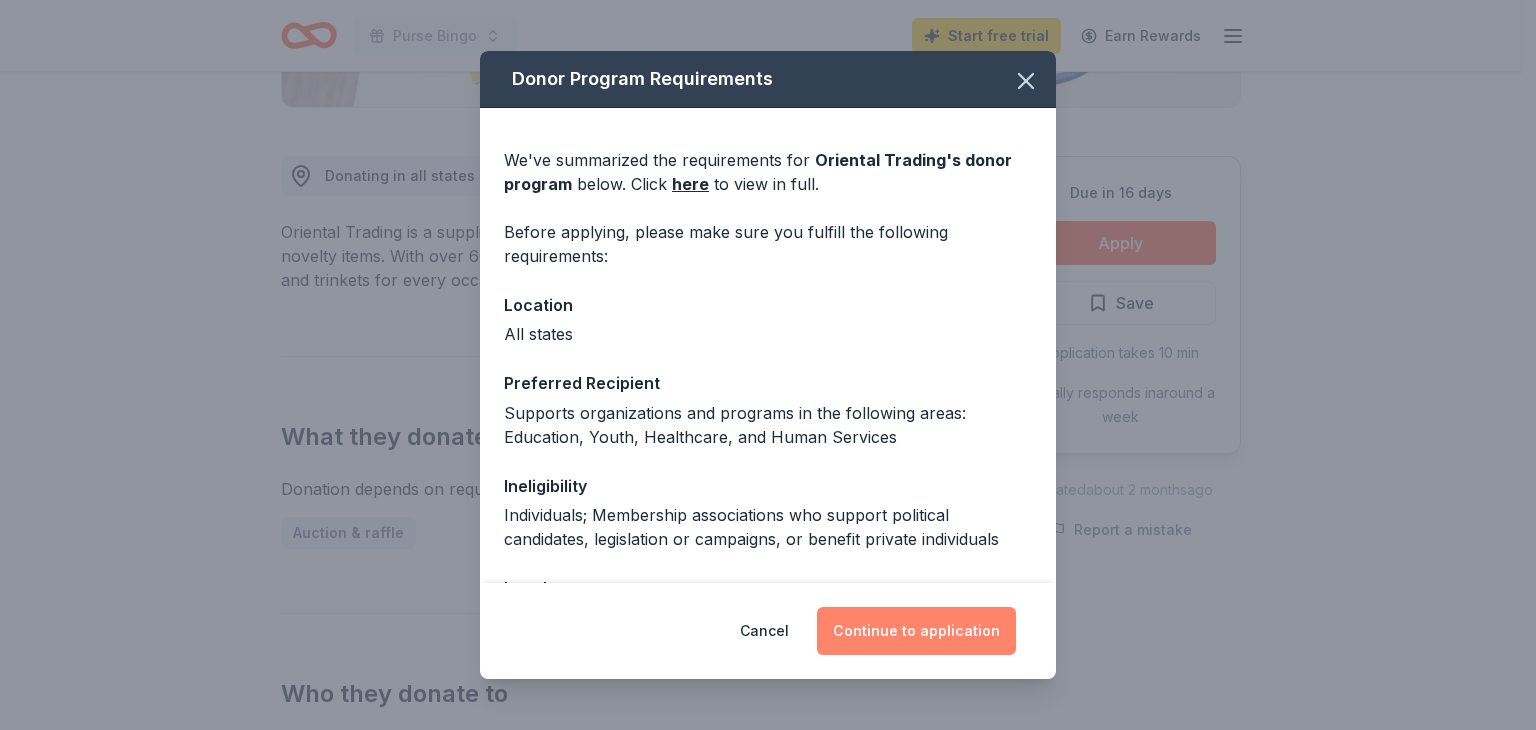 click on "Continue to application" at bounding box center [916, 631] 